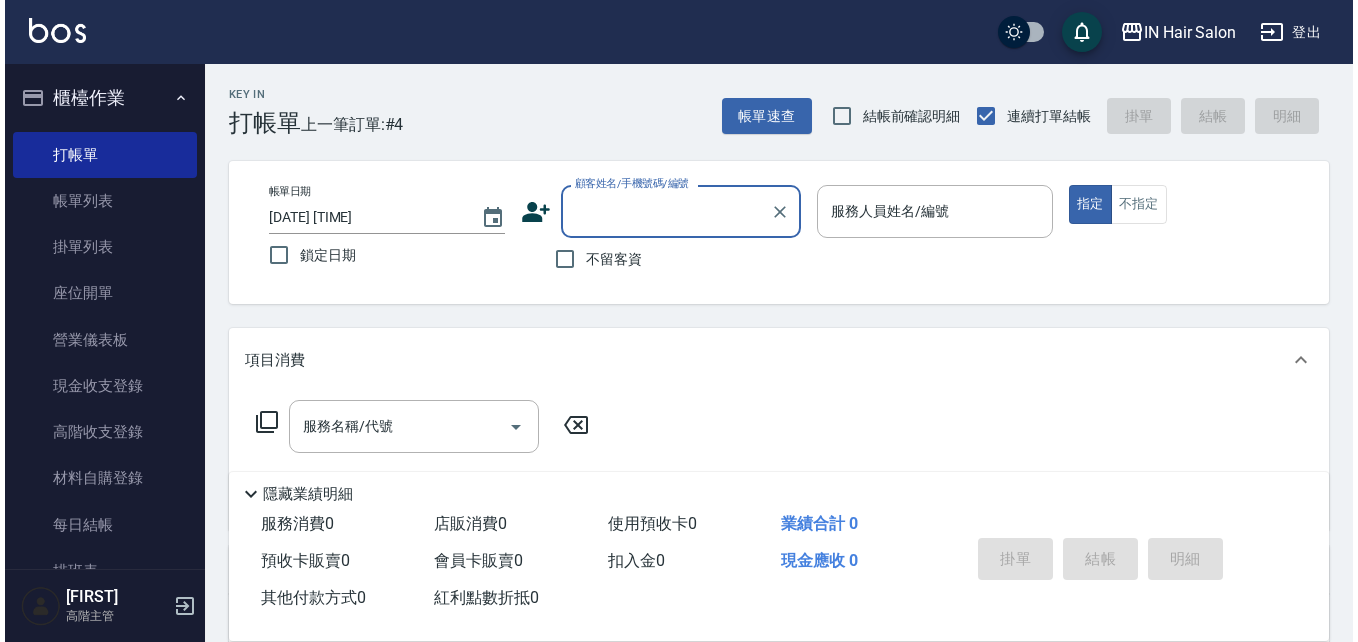 scroll, scrollTop: 0, scrollLeft: 0, axis: both 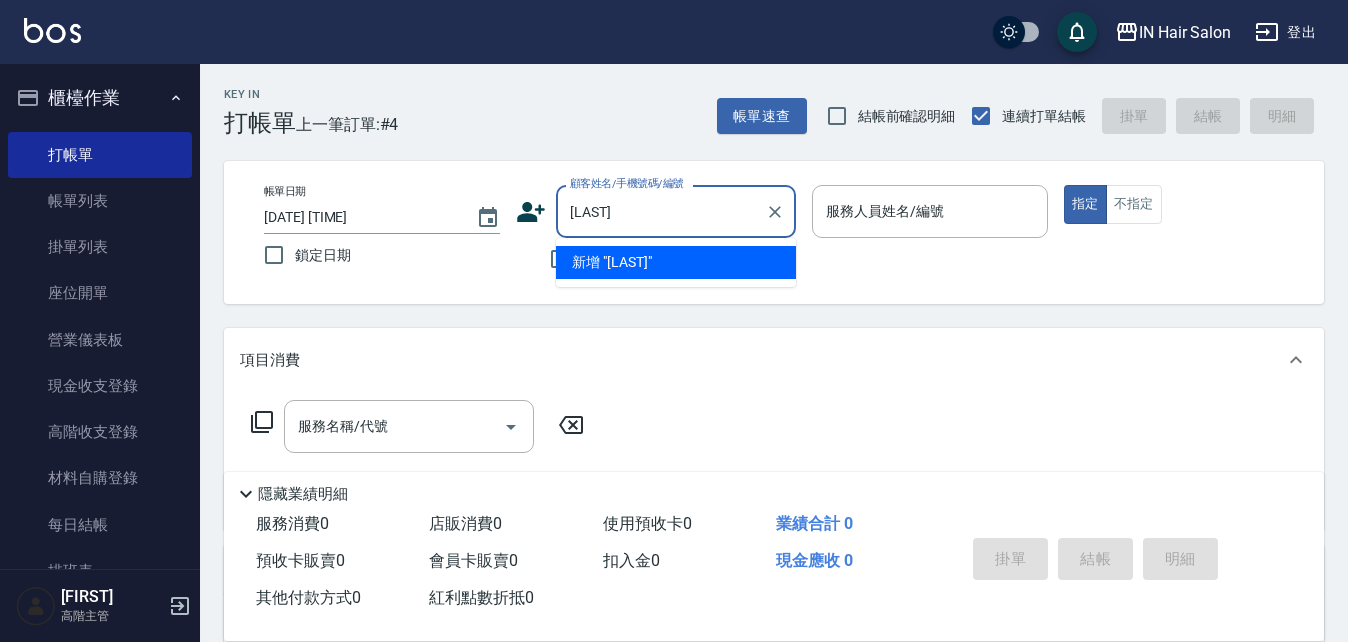 type on "[LAST]" 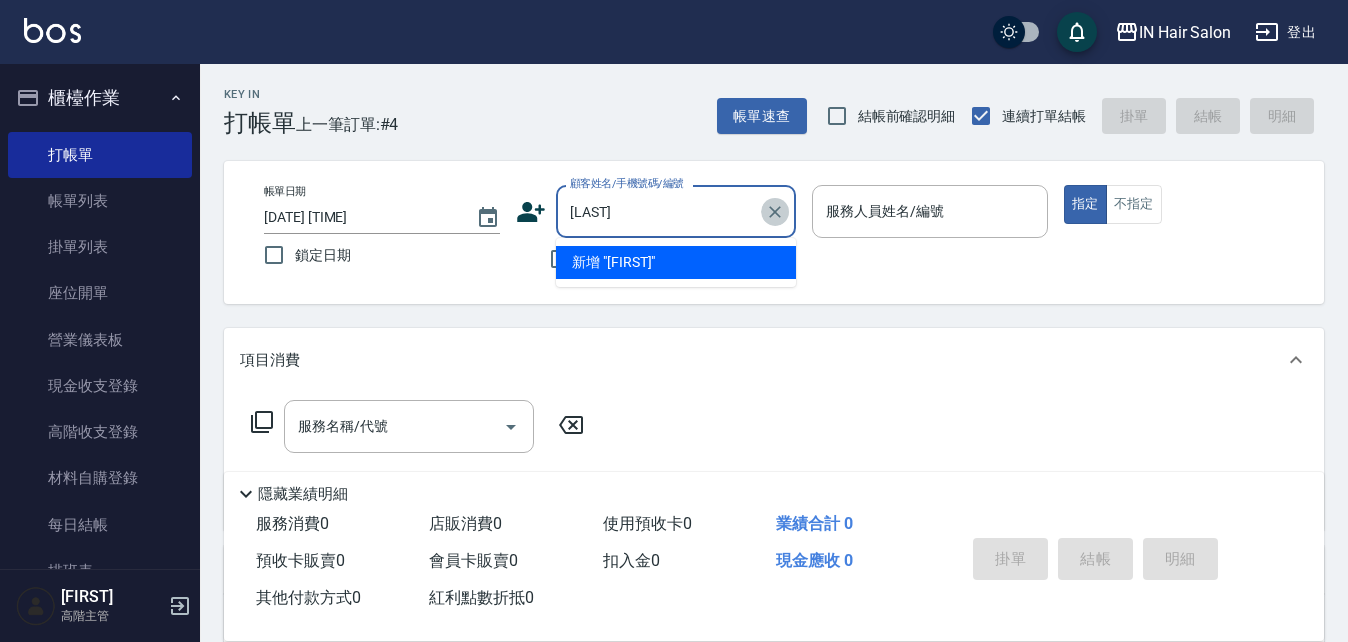 click 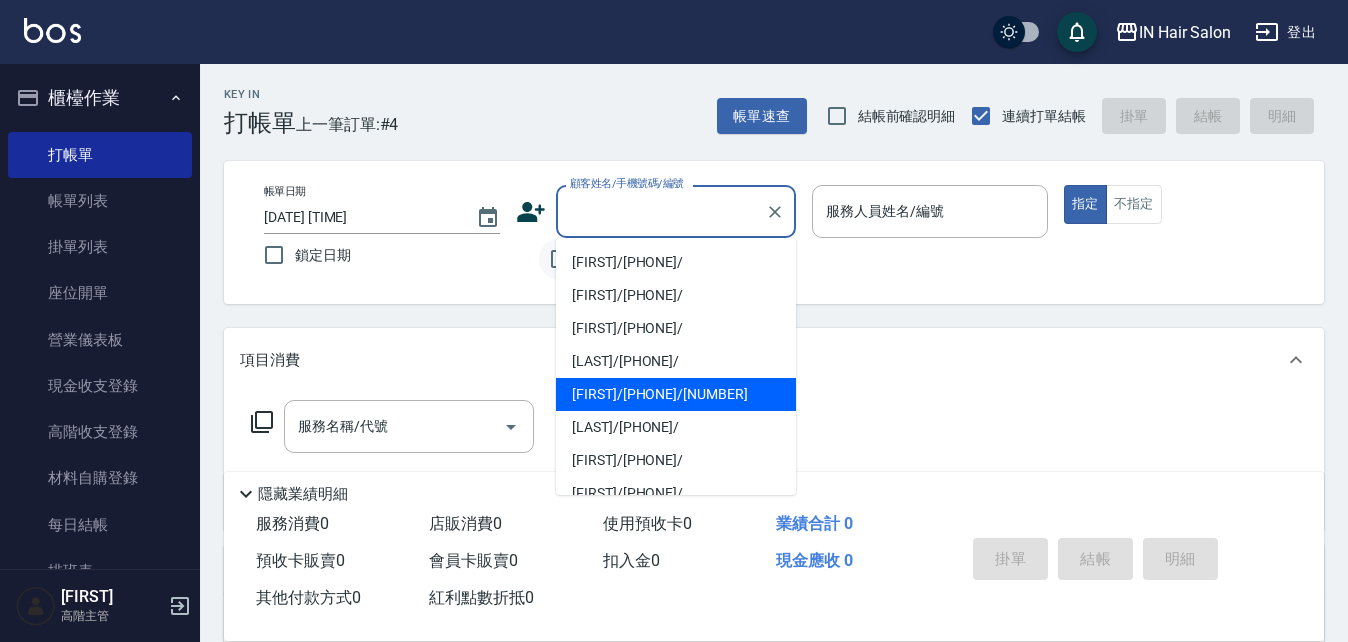 click on "[FIRST]/[PHONE]/" at bounding box center (676, 262) 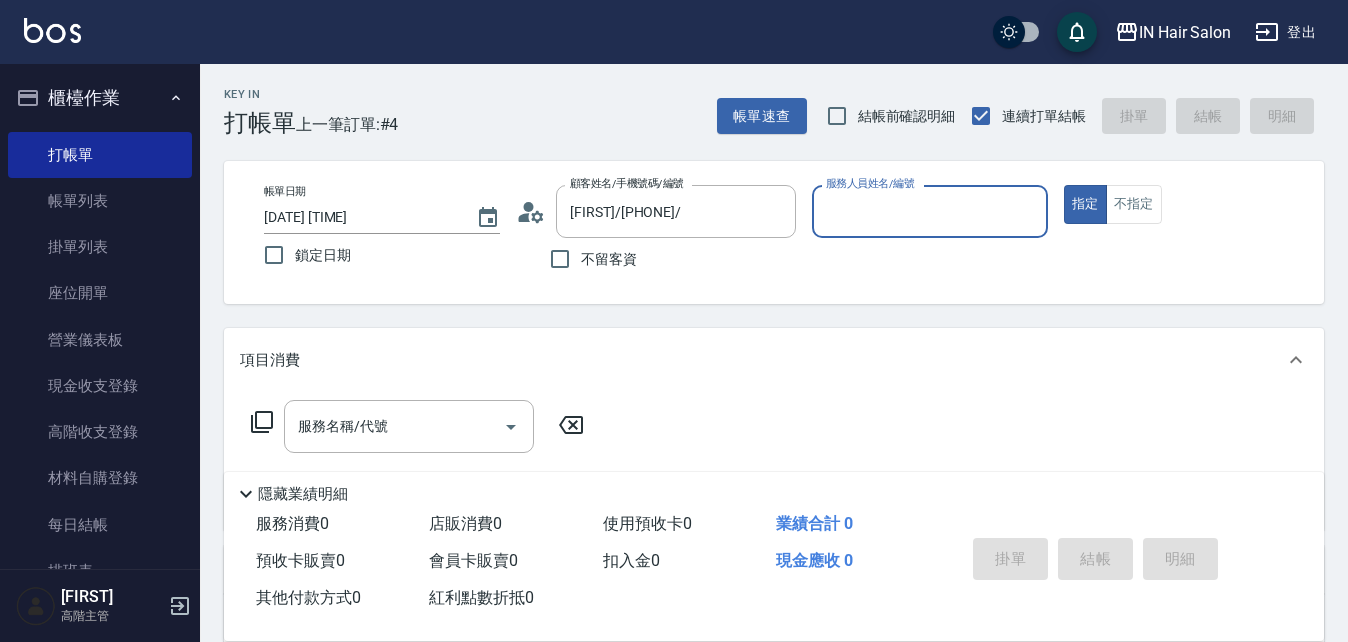 type on "[NUMBER]號店長[FIRST]-[NUMBER]" 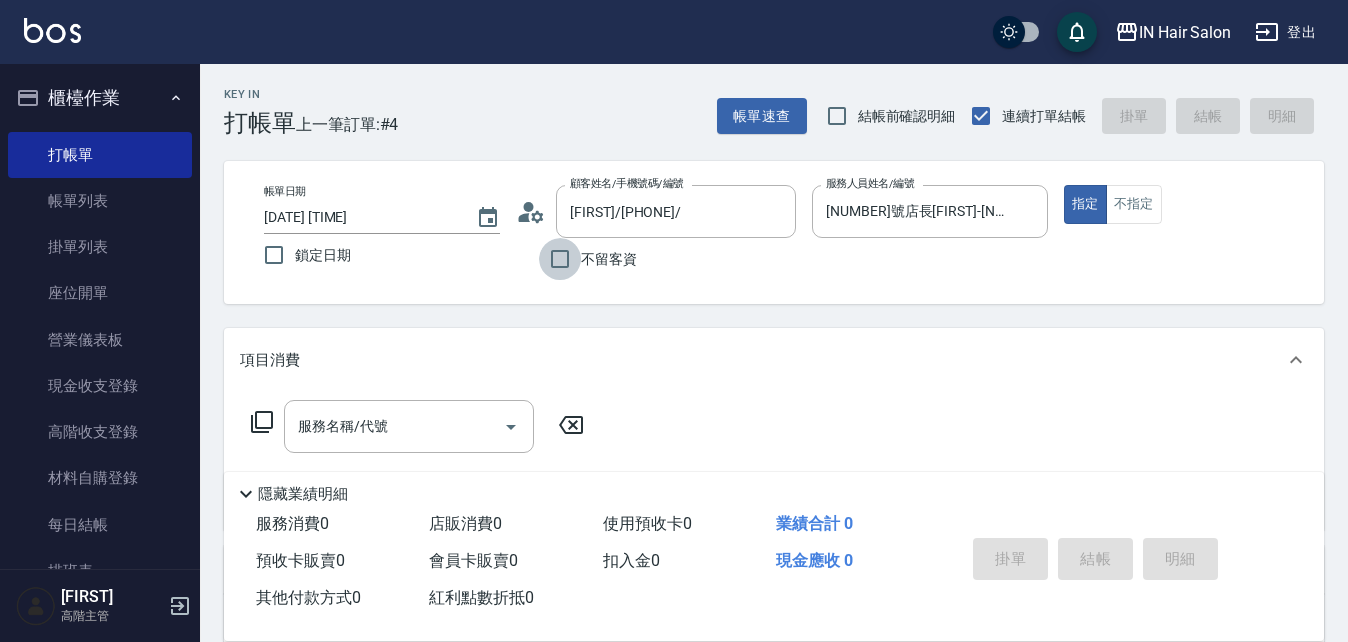 click on "不留客資" at bounding box center (560, 259) 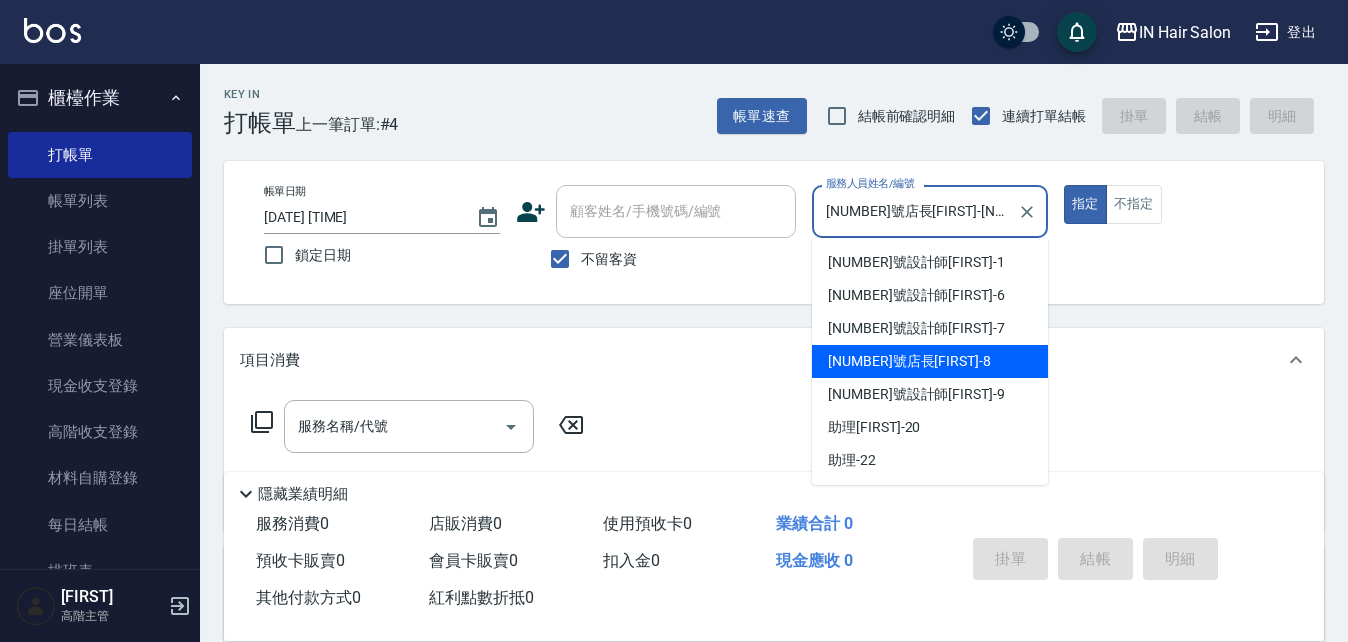 click on "[NUMBER]號店長[FIRST]-[NUMBER]" at bounding box center (915, 211) 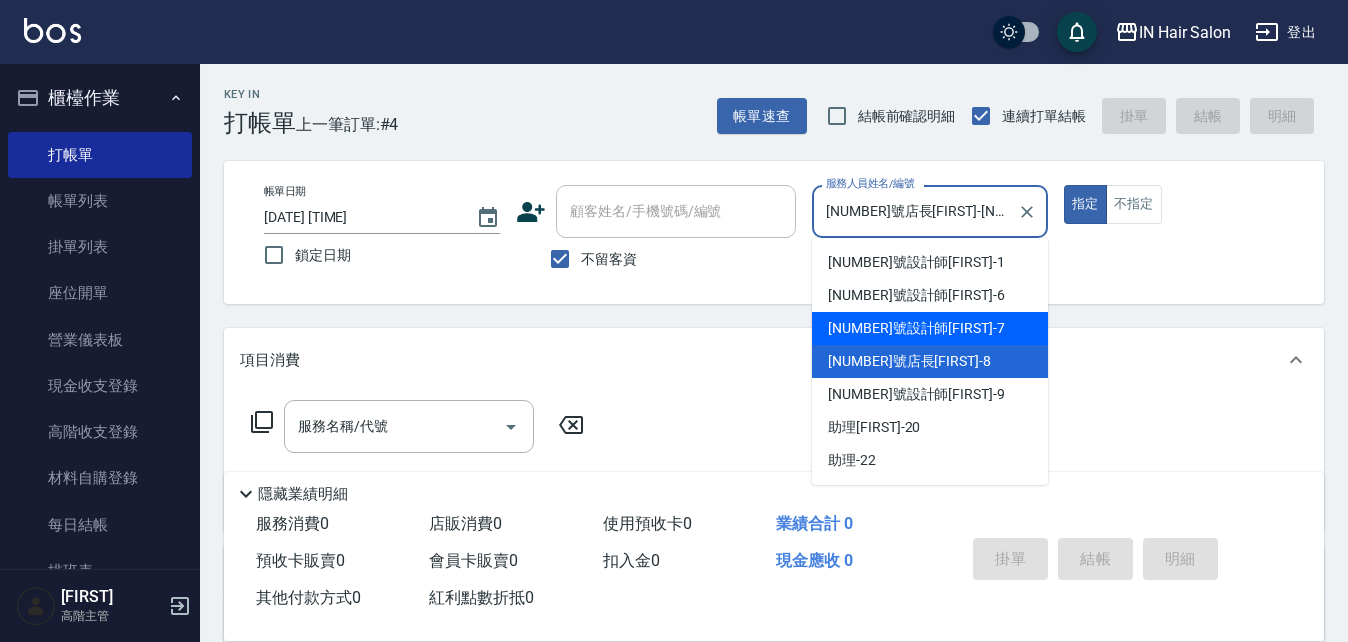 click on "[NUMBER]號設計師[FIRST] -[NUMBER]" at bounding box center [916, 328] 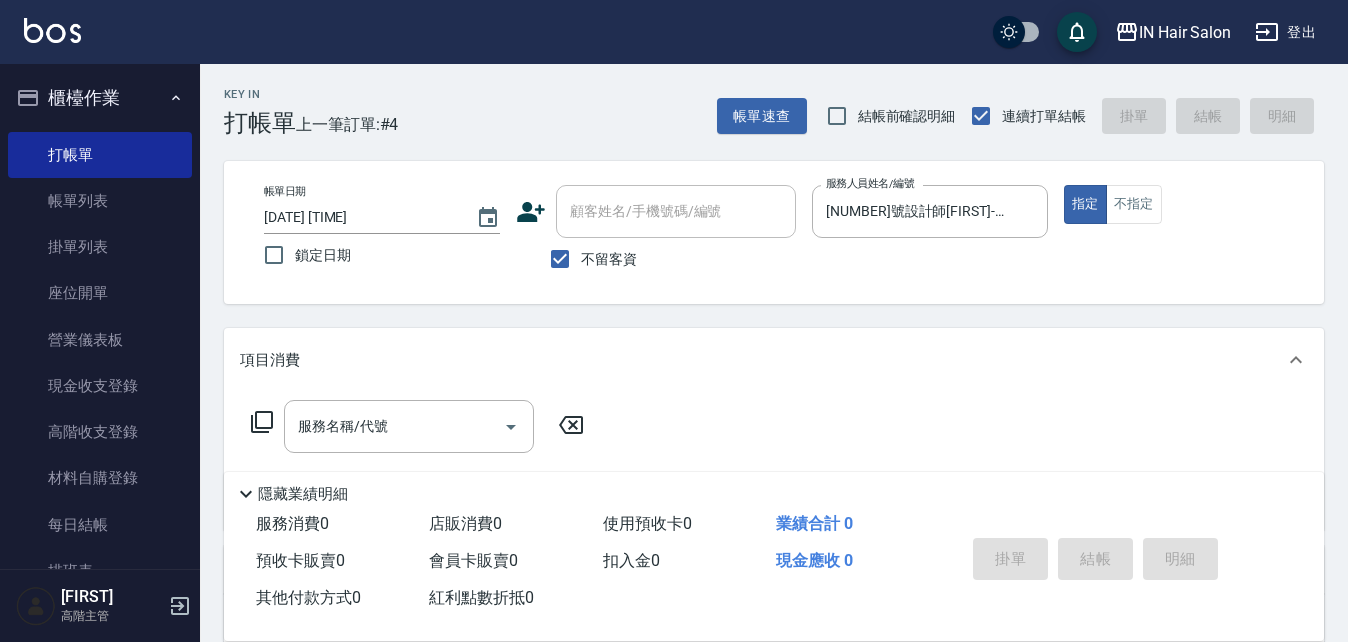click 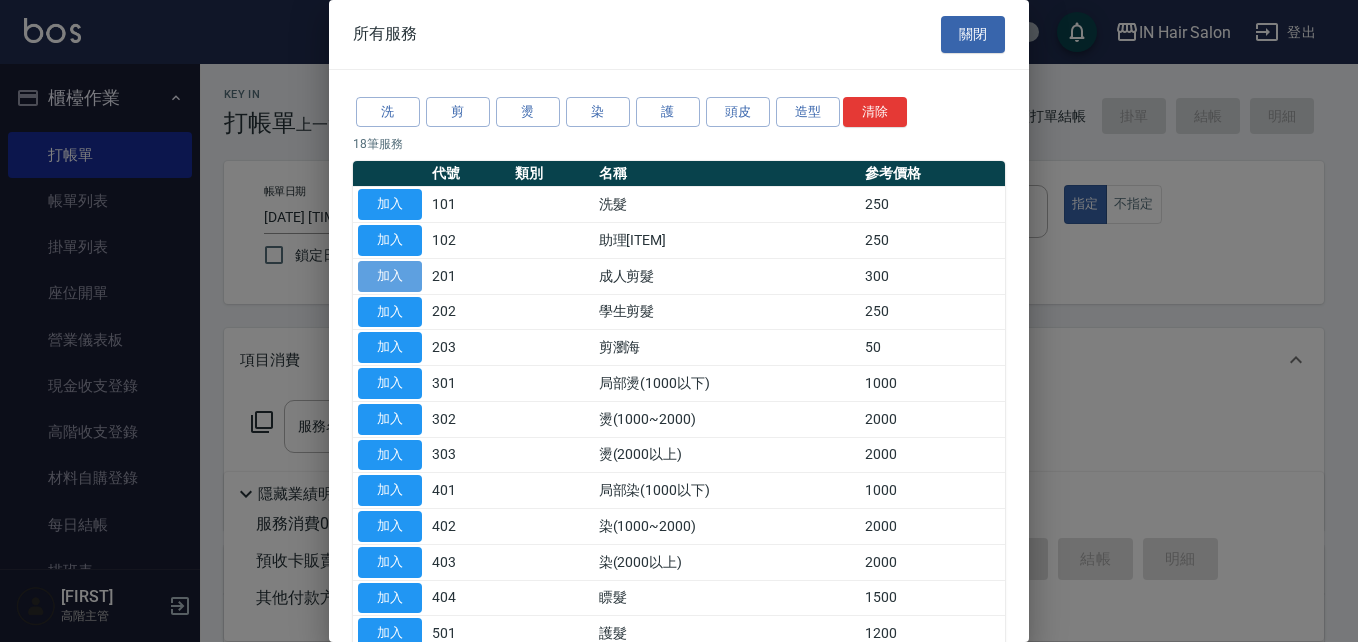 click on "加入" at bounding box center [390, 276] 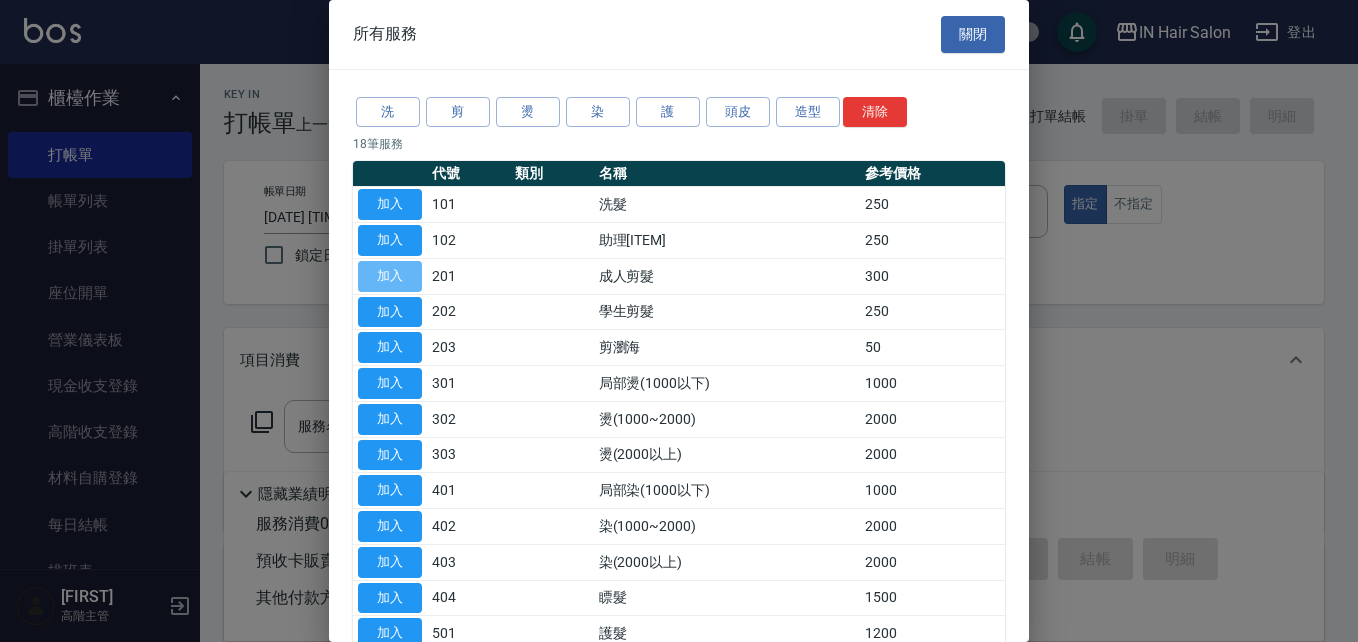type on "成人剪髮(201)" 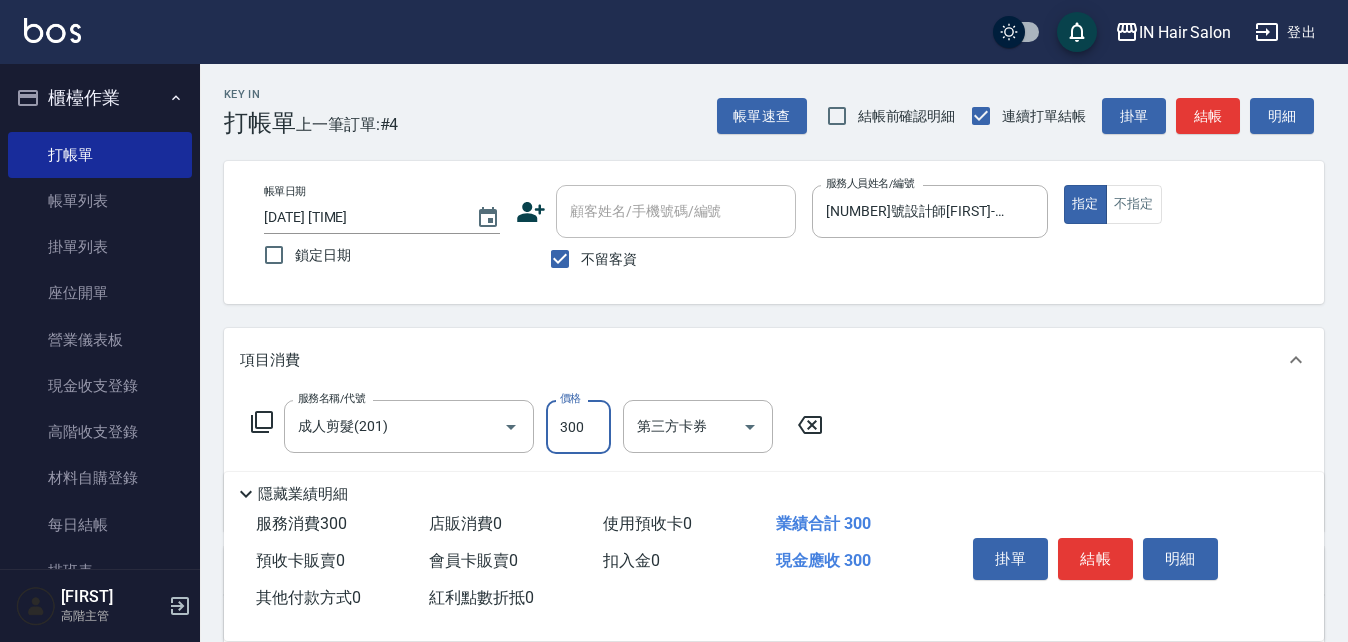 click on "300" at bounding box center [578, 427] 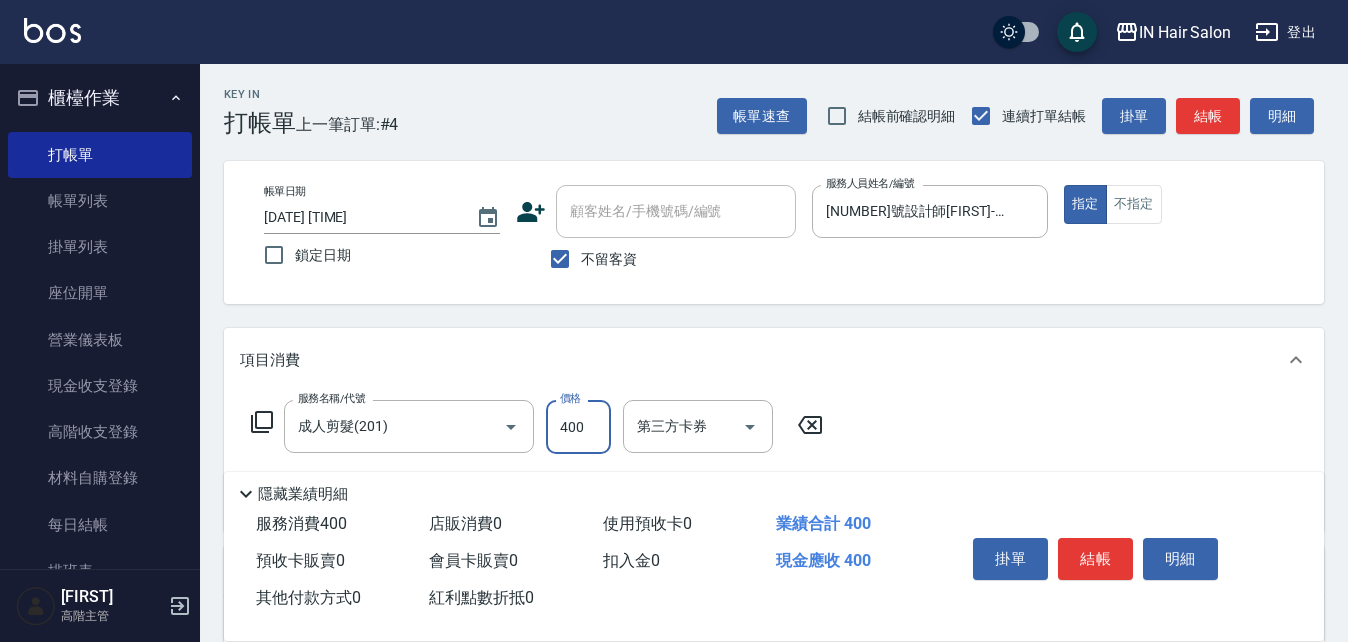 type on "400" 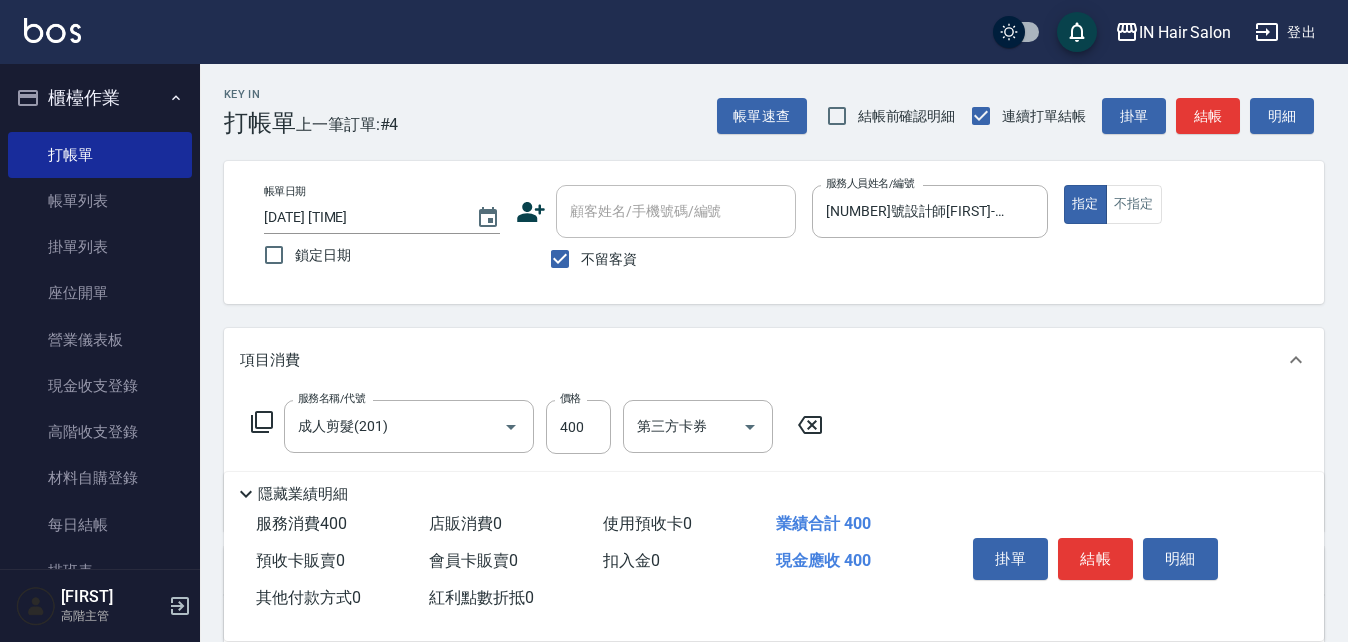 click on "服務名稱/代號 [ITEM]([CODE]) 服務名稱/代號 價格 [PRICE] 價格 第三方卡券 第三方卡券" at bounding box center [774, 461] 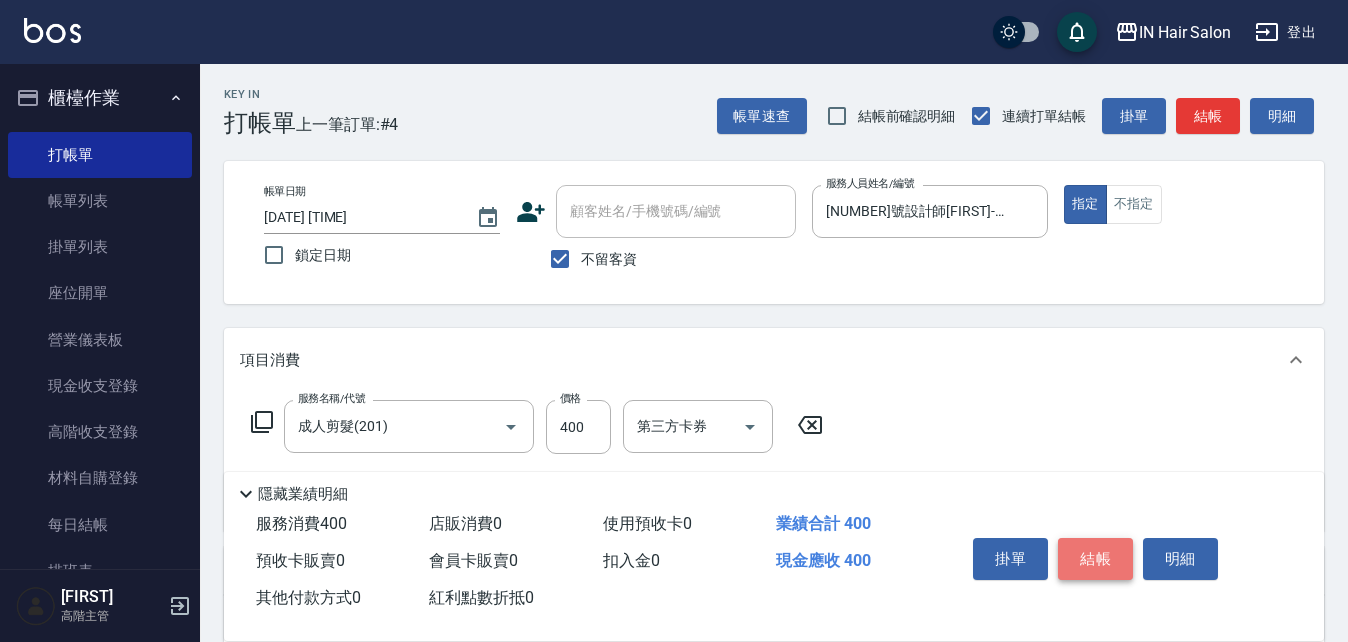 click on "結帳" at bounding box center [1095, 559] 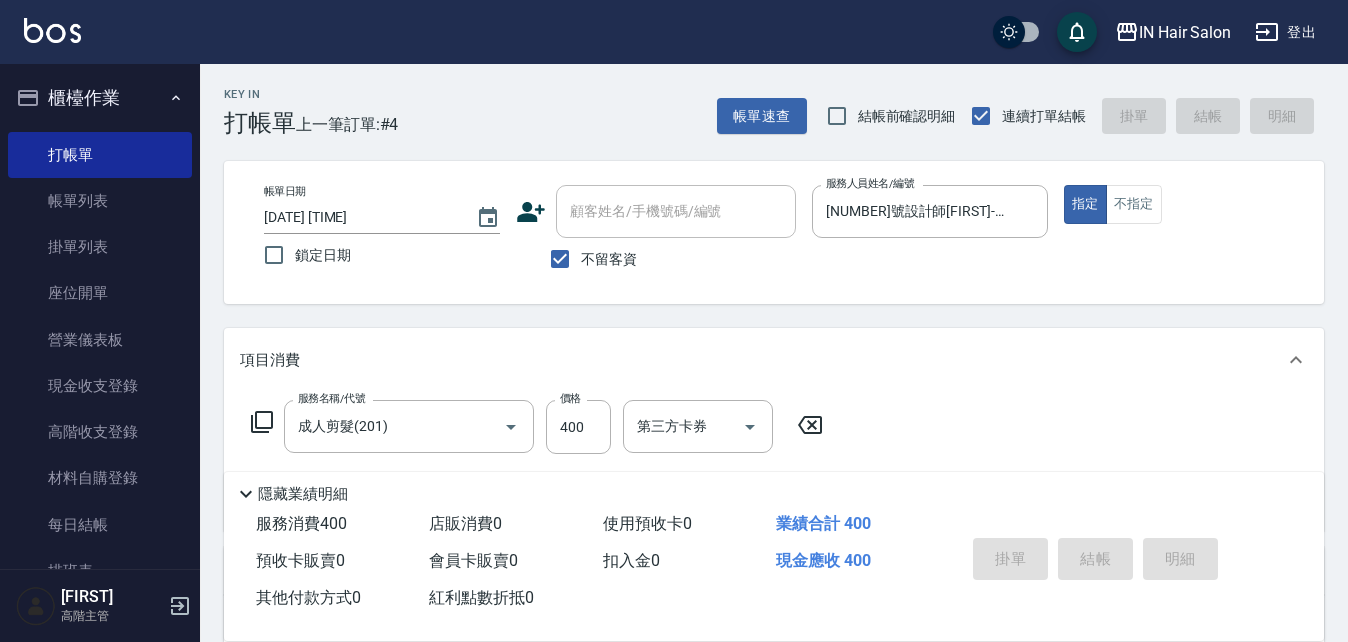 type on "[DATE] [TIME]" 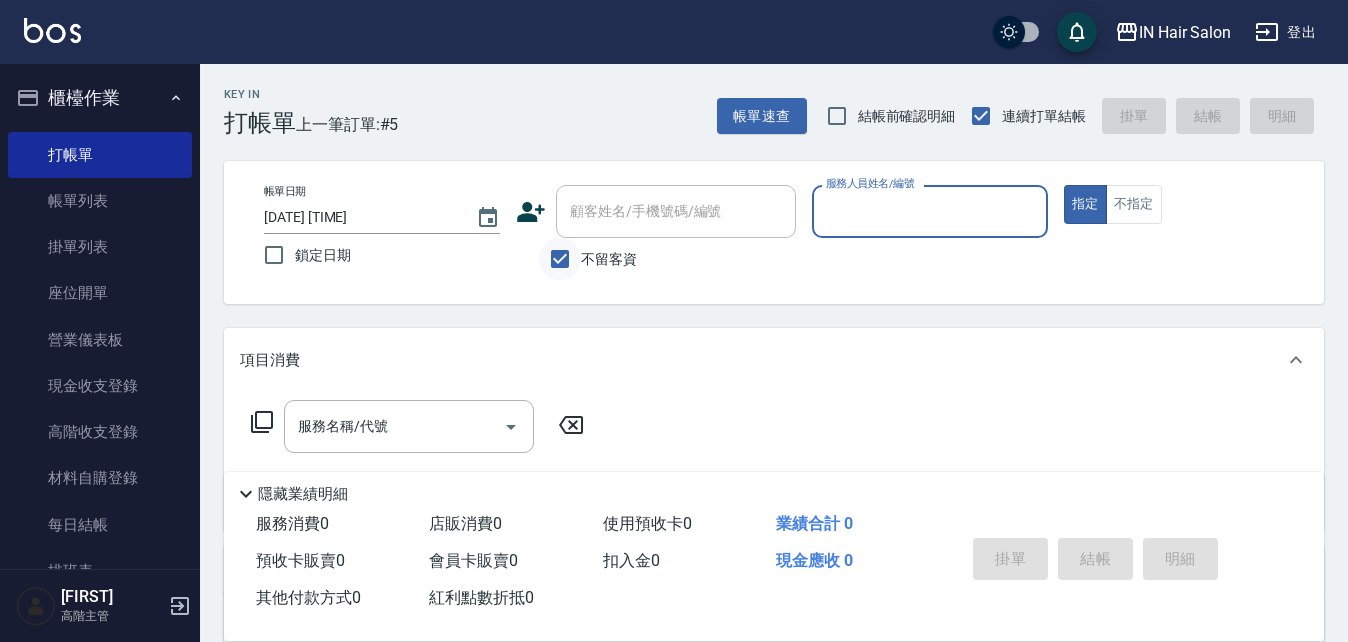 click on "不留客資" at bounding box center [560, 259] 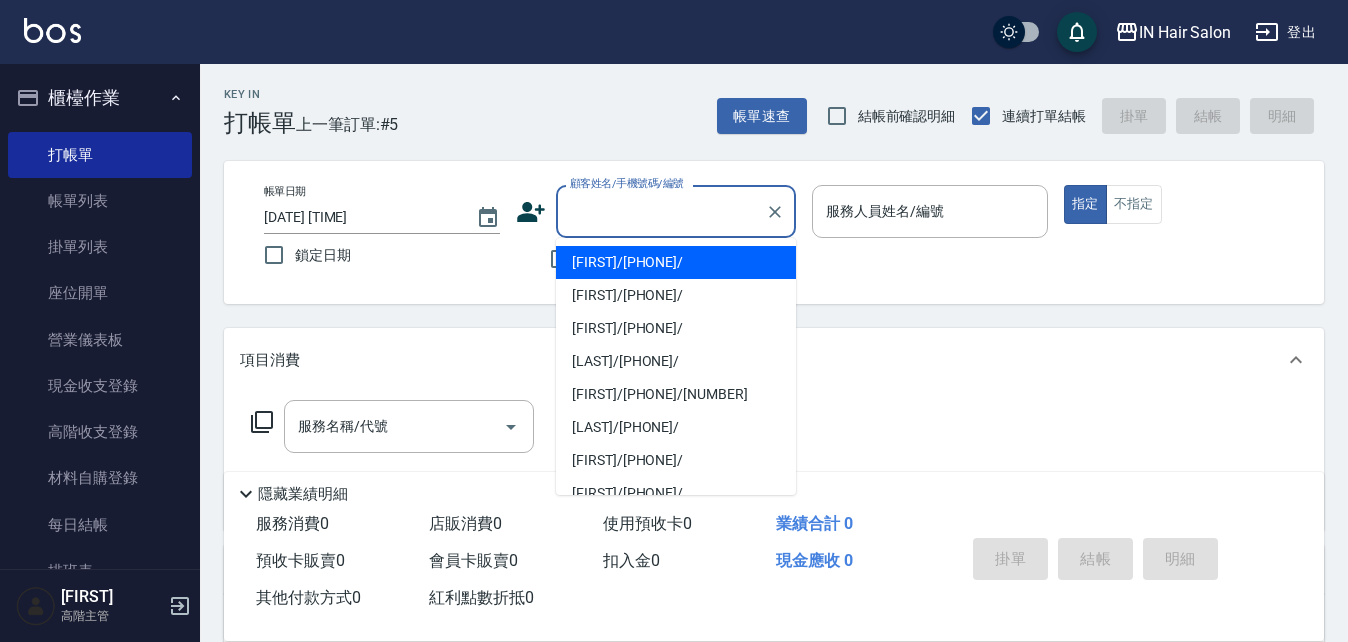 click on "顧客姓名/手機號碼/編號" at bounding box center (661, 211) 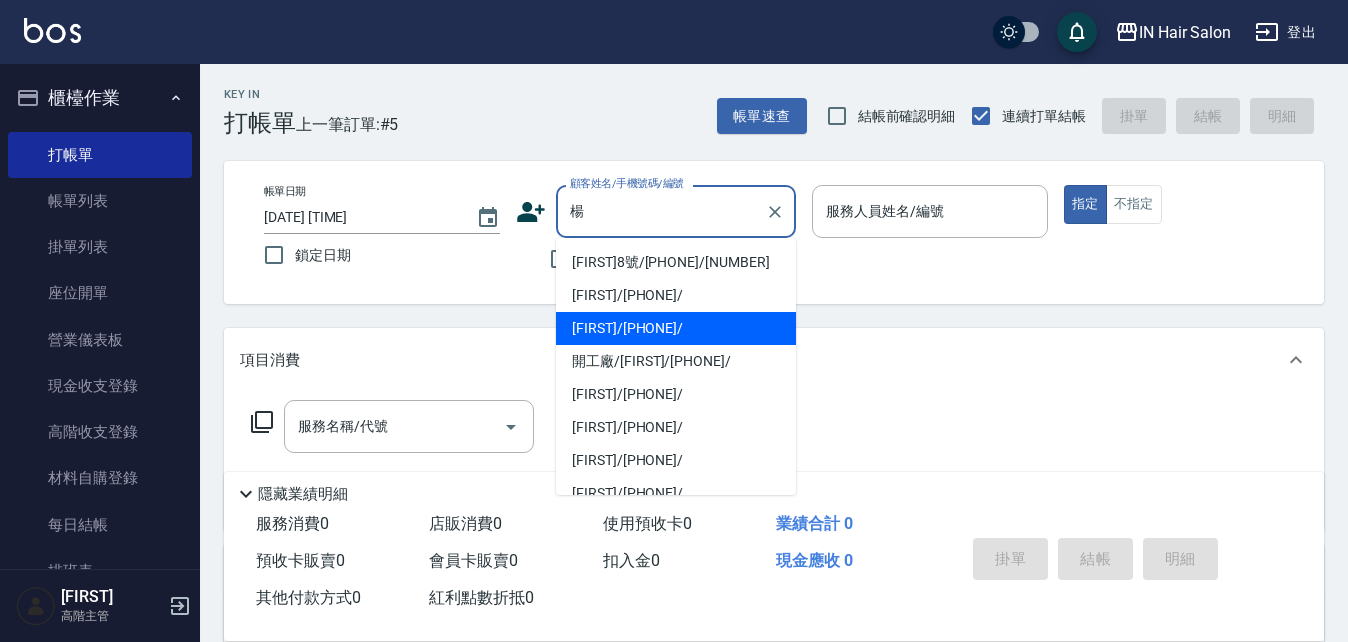 click on "[FIRST]/[PHONE]/" at bounding box center (676, 328) 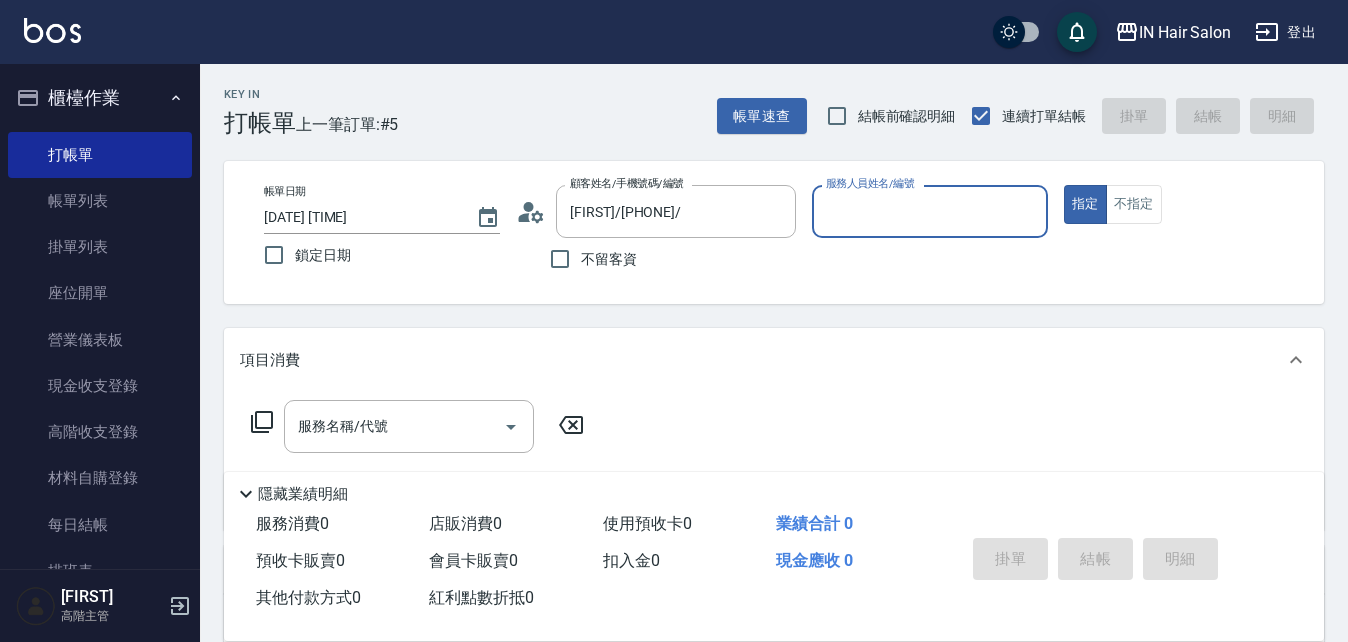 type on "[NUMBER]號店長[FIRST]-[NUMBER]" 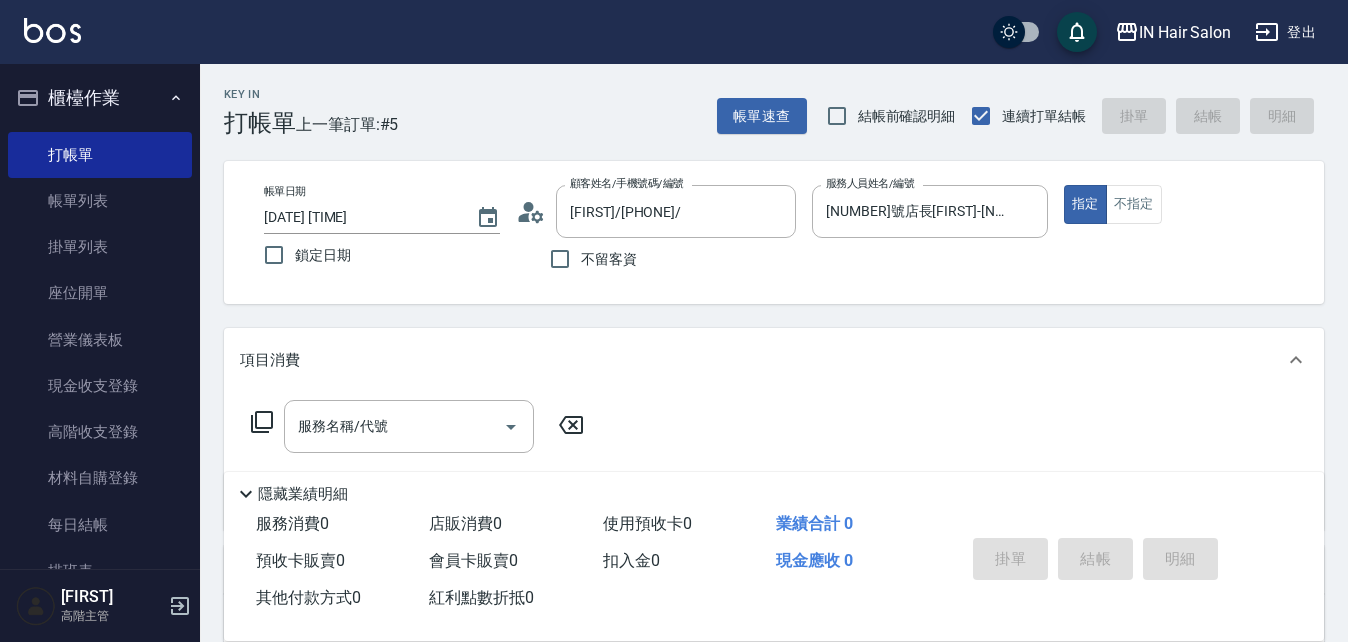 click 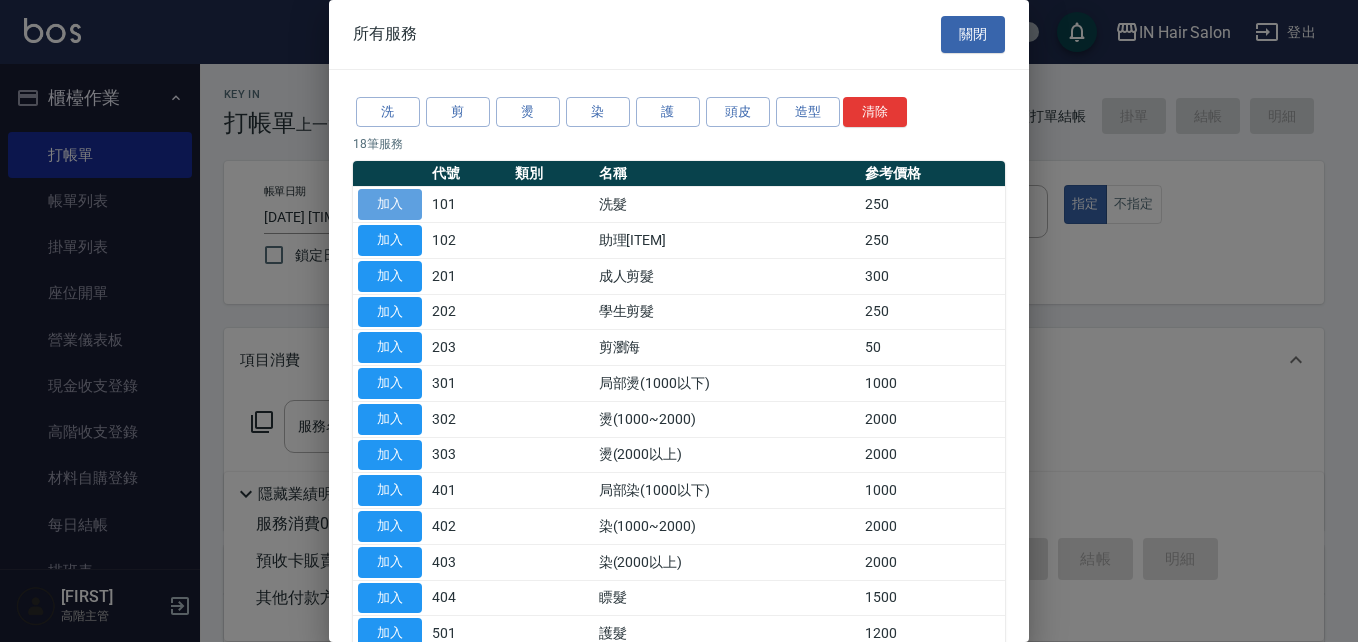 click on "加入" at bounding box center (390, 204) 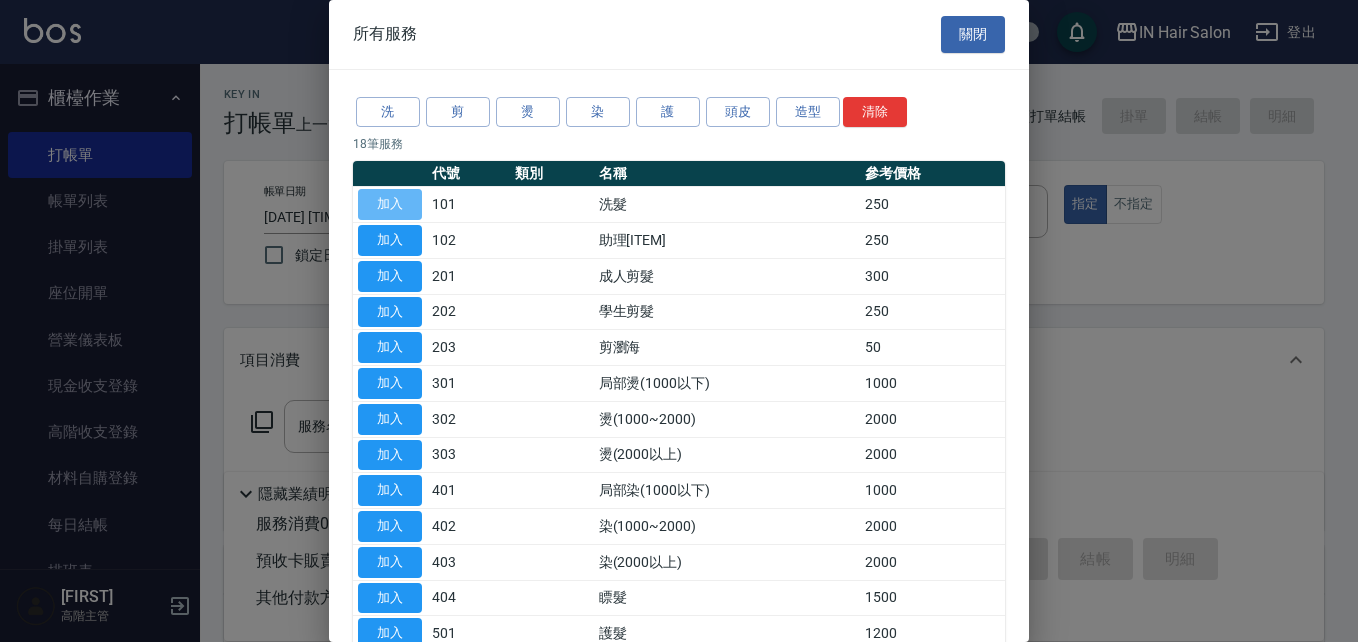 type on "洗髮(101)" 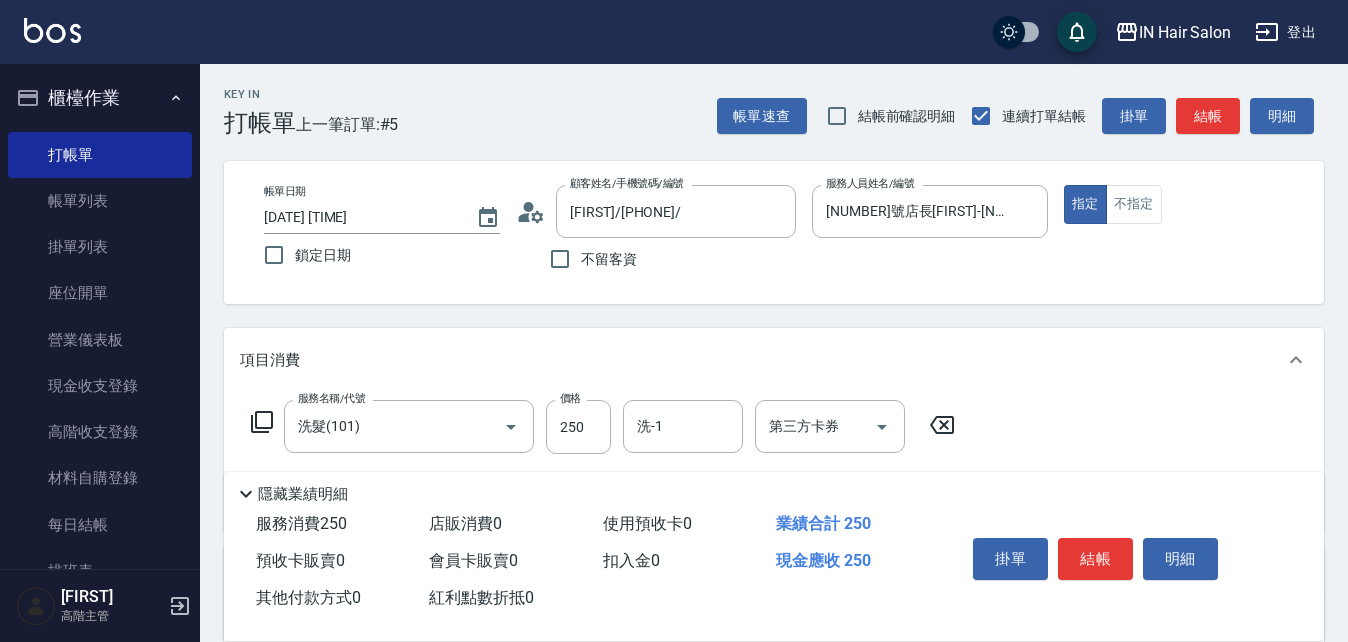 click 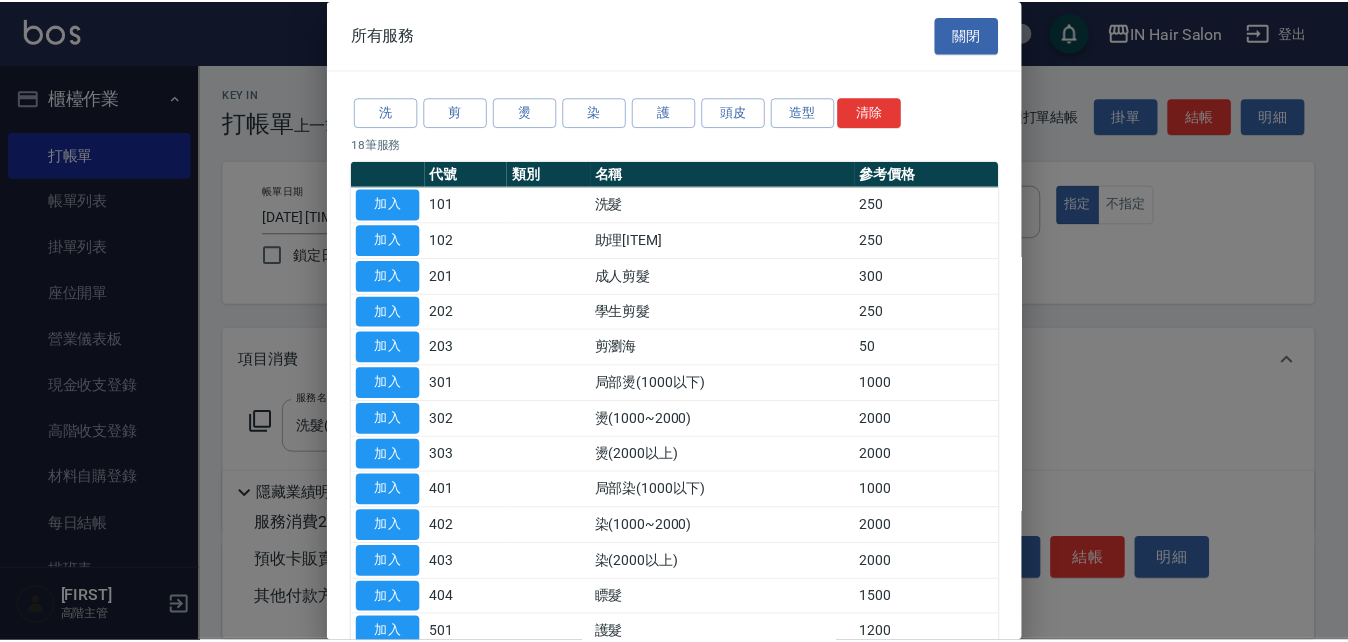 scroll, scrollTop: 200, scrollLeft: 0, axis: vertical 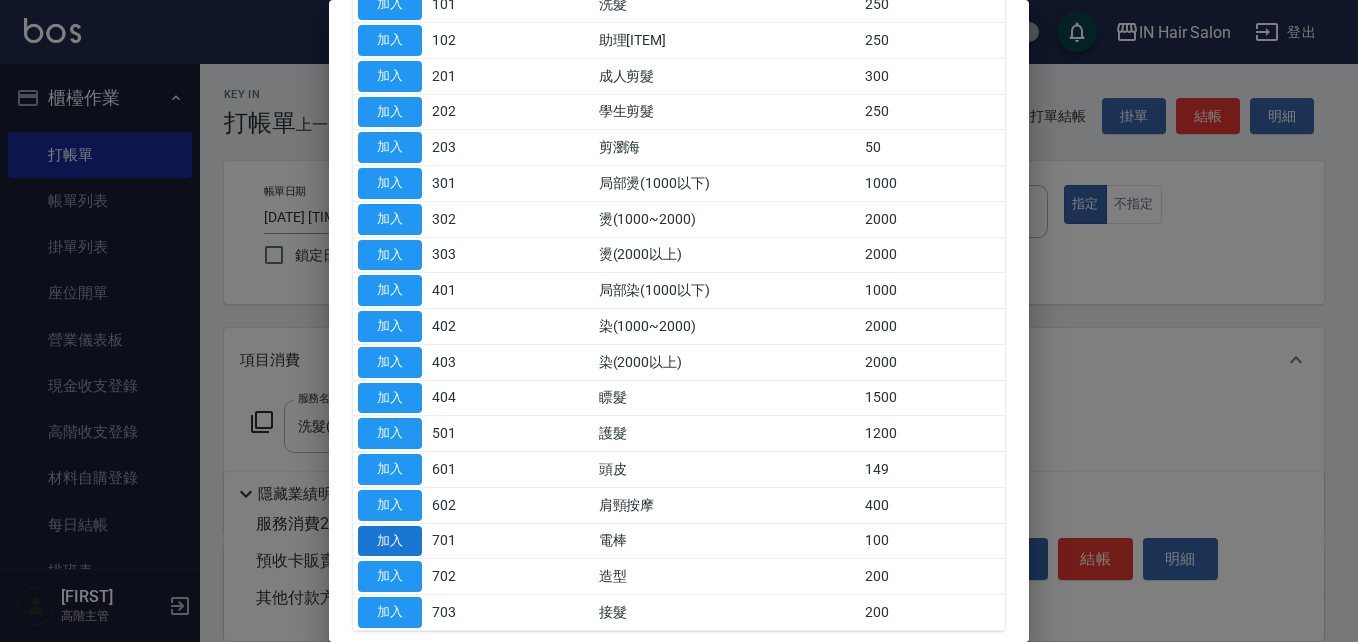 click on "加入" at bounding box center (390, 541) 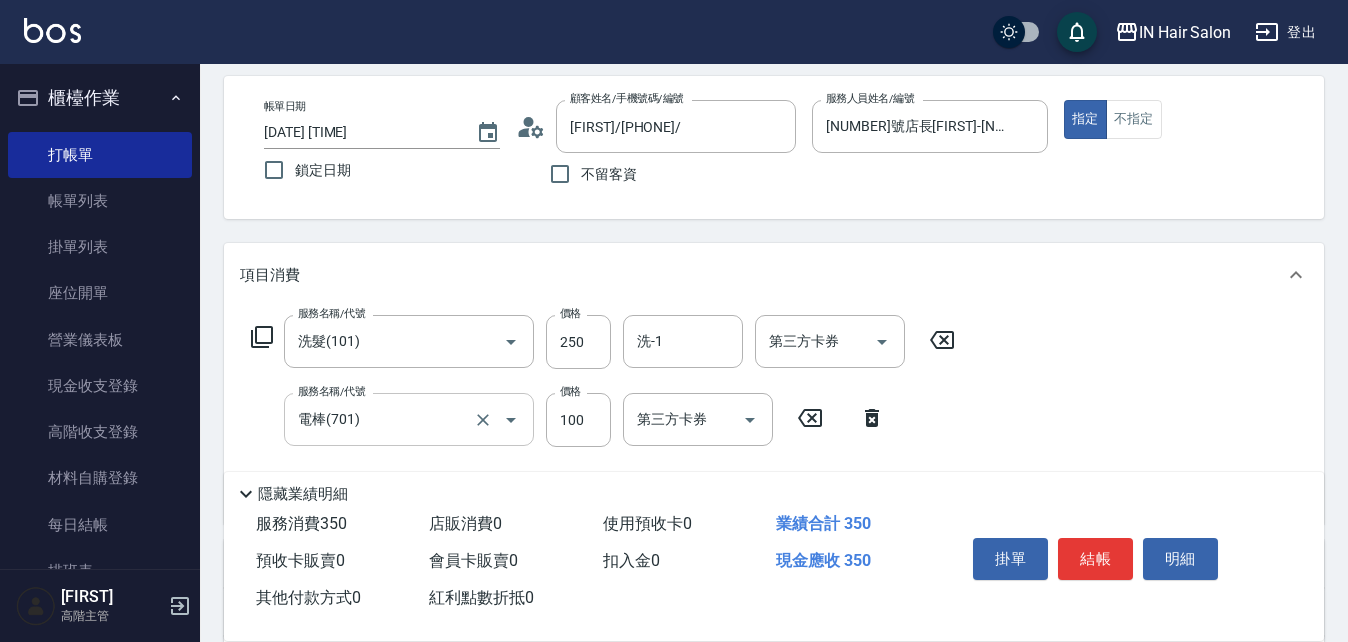 scroll, scrollTop: 200, scrollLeft: 0, axis: vertical 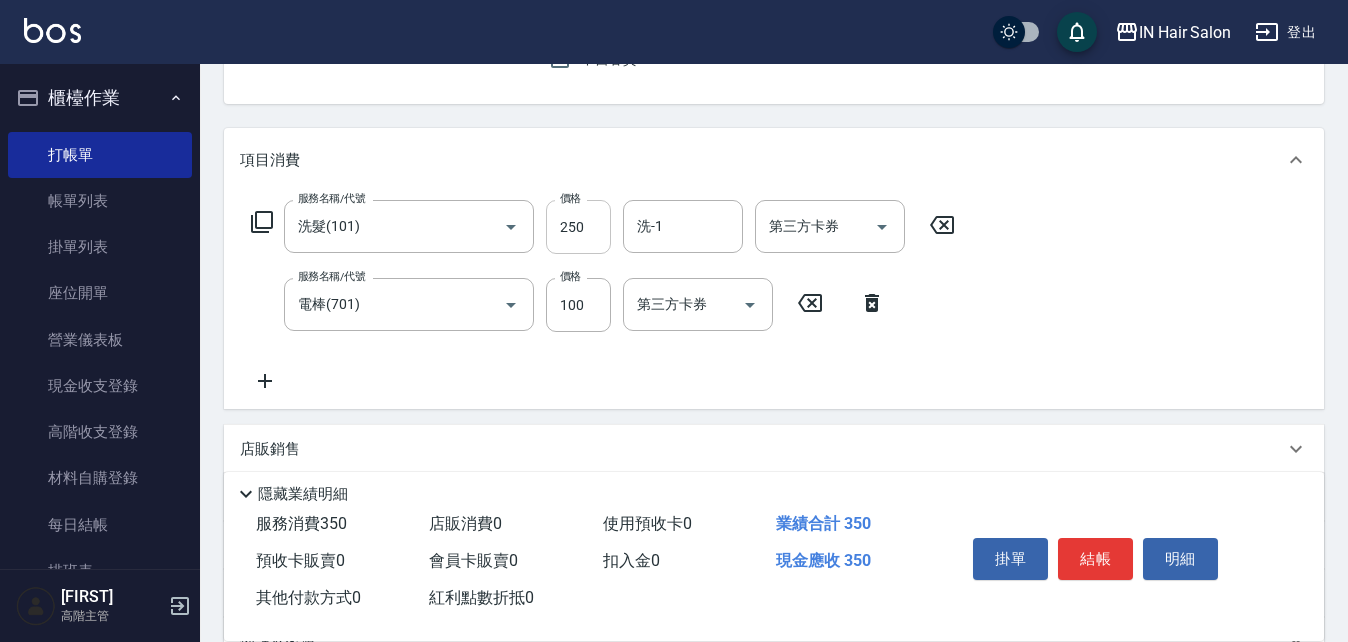 click on "250" at bounding box center (578, 227) 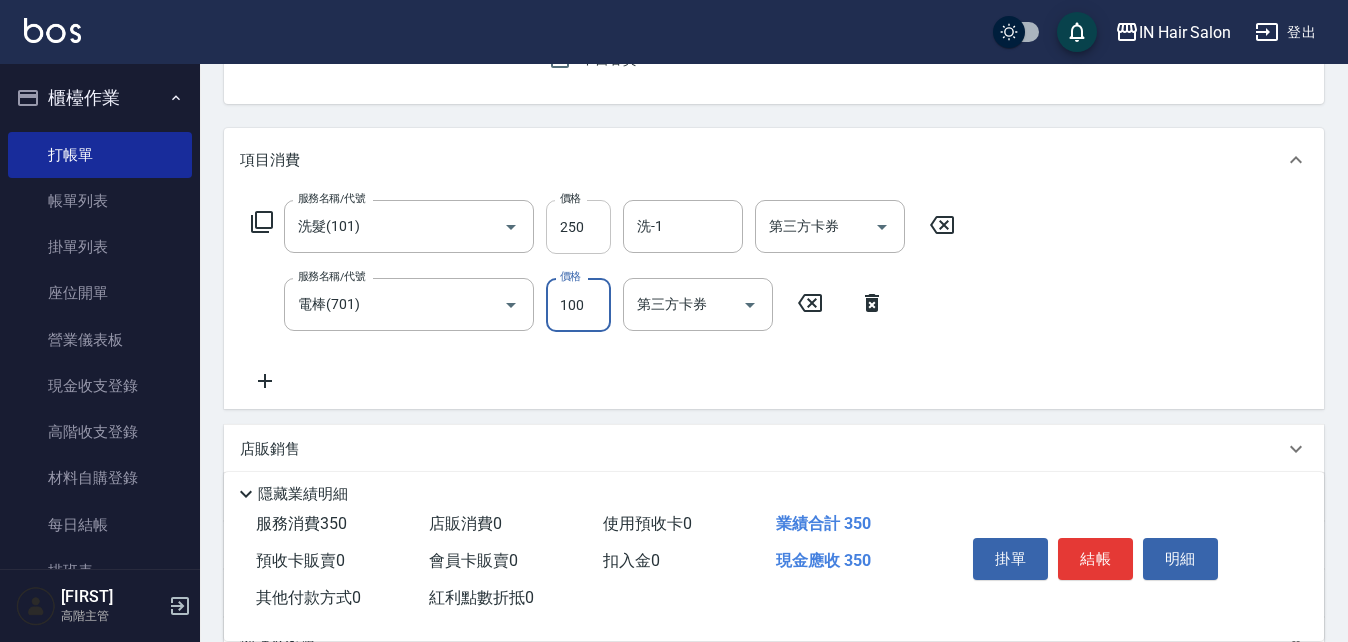 click on "250" at bounding box center [578, 227] 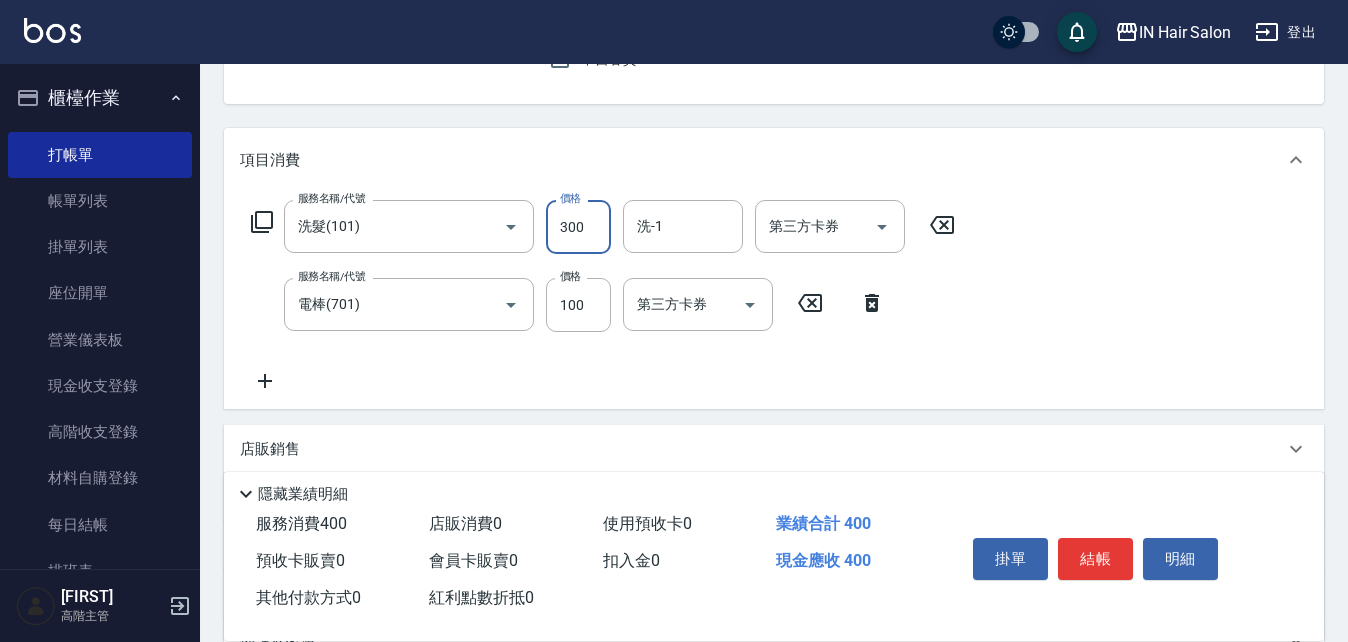 type on "300" 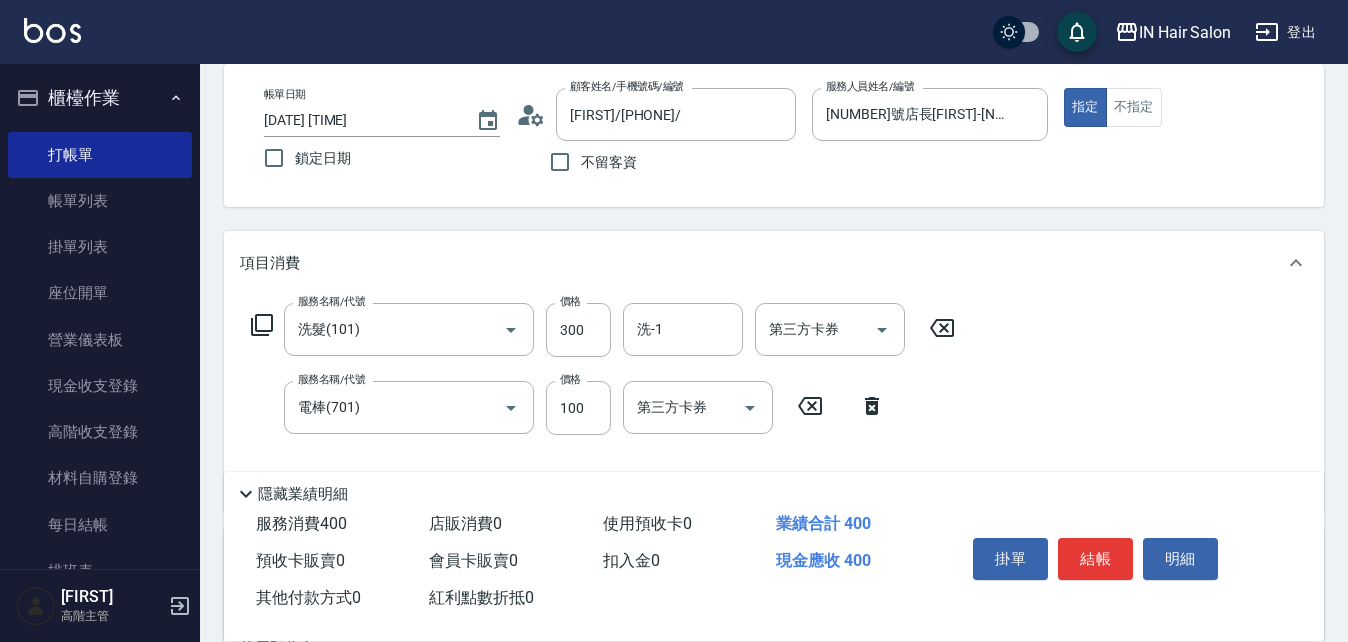 scroll, scrollTop: 0, scrollLeft: 0, axis: both 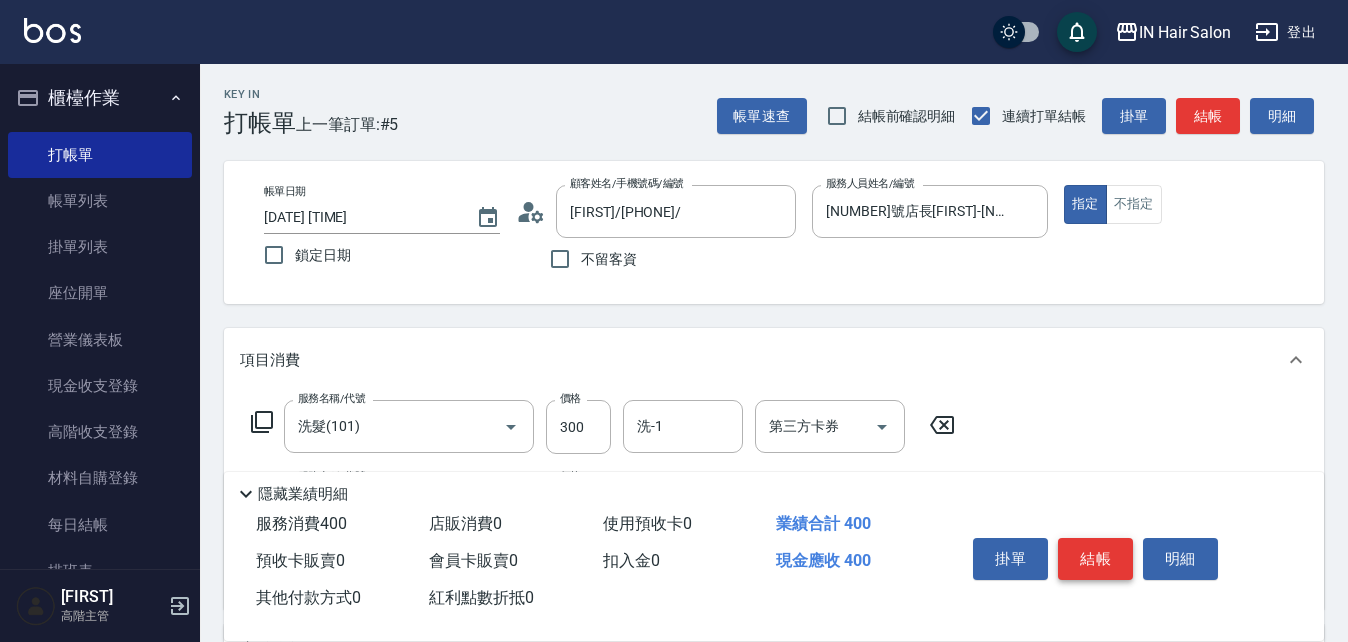 click on "結帳" at bounding box center (1095, 559) 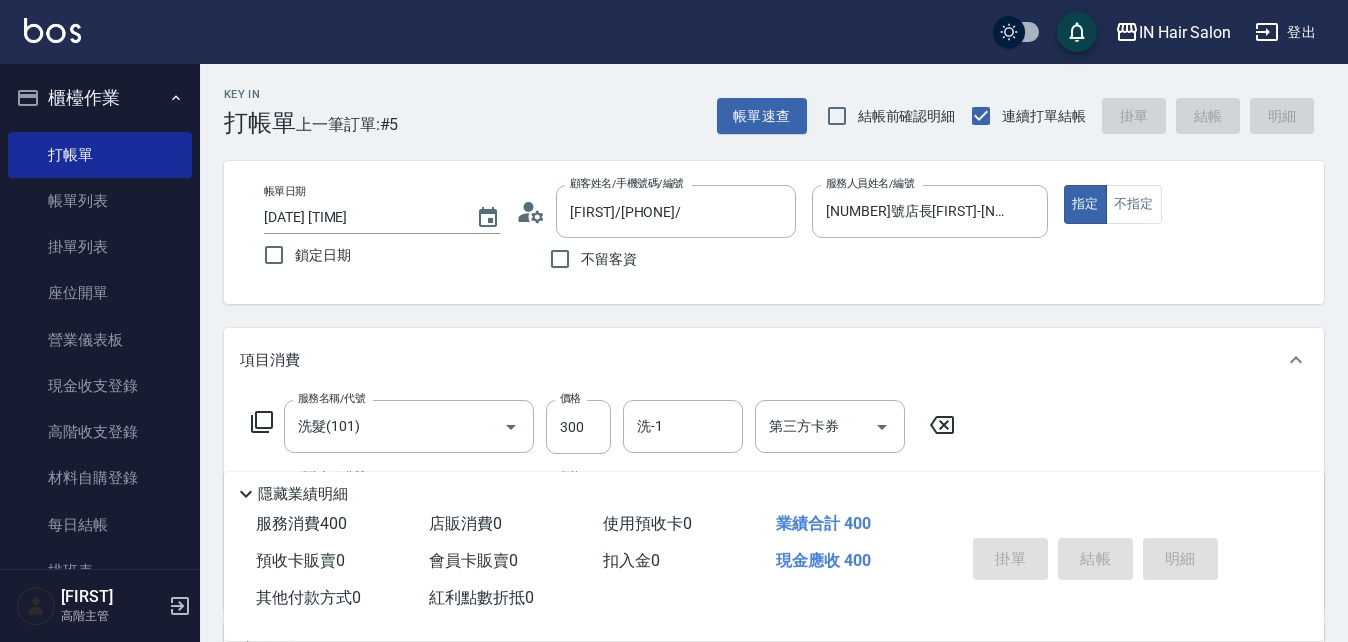 type on "[DATE] [TIME]" 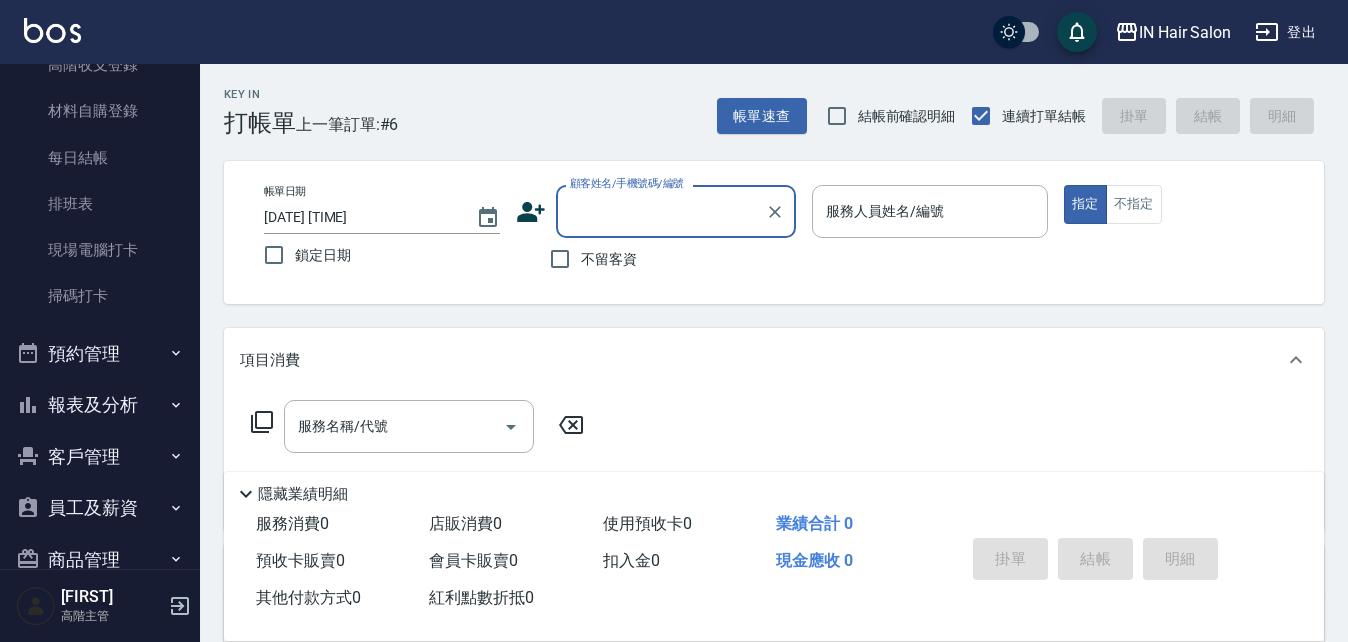 scroll, scrollTop: 400, scrollLeft: 0, axis: vertical 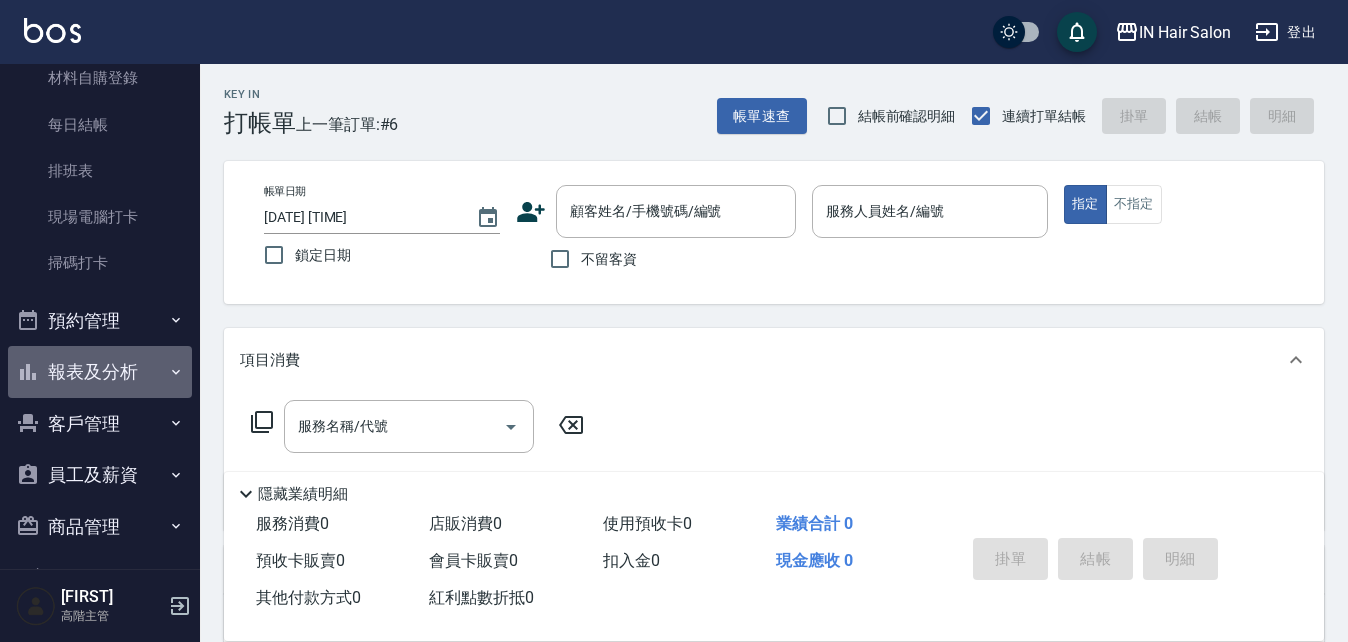 click on "報表及分析" at bounding box center (100, 372) 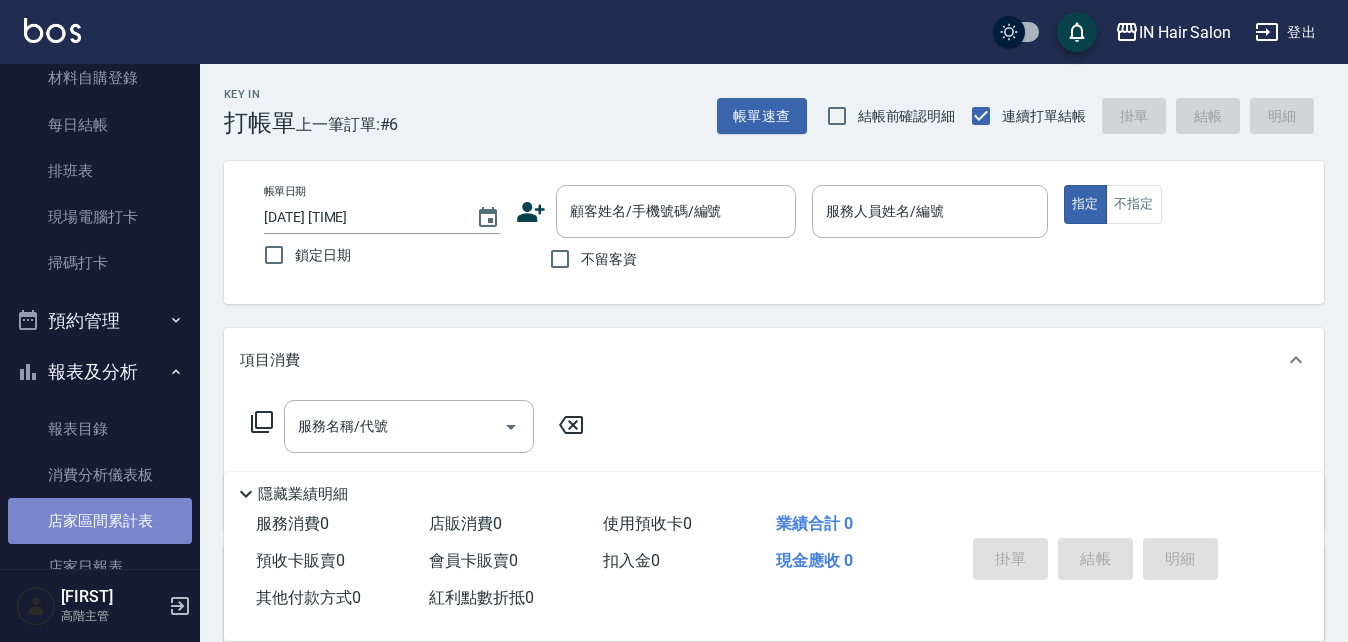 click on "店家區間累計表" at bounding box center [100, 521] 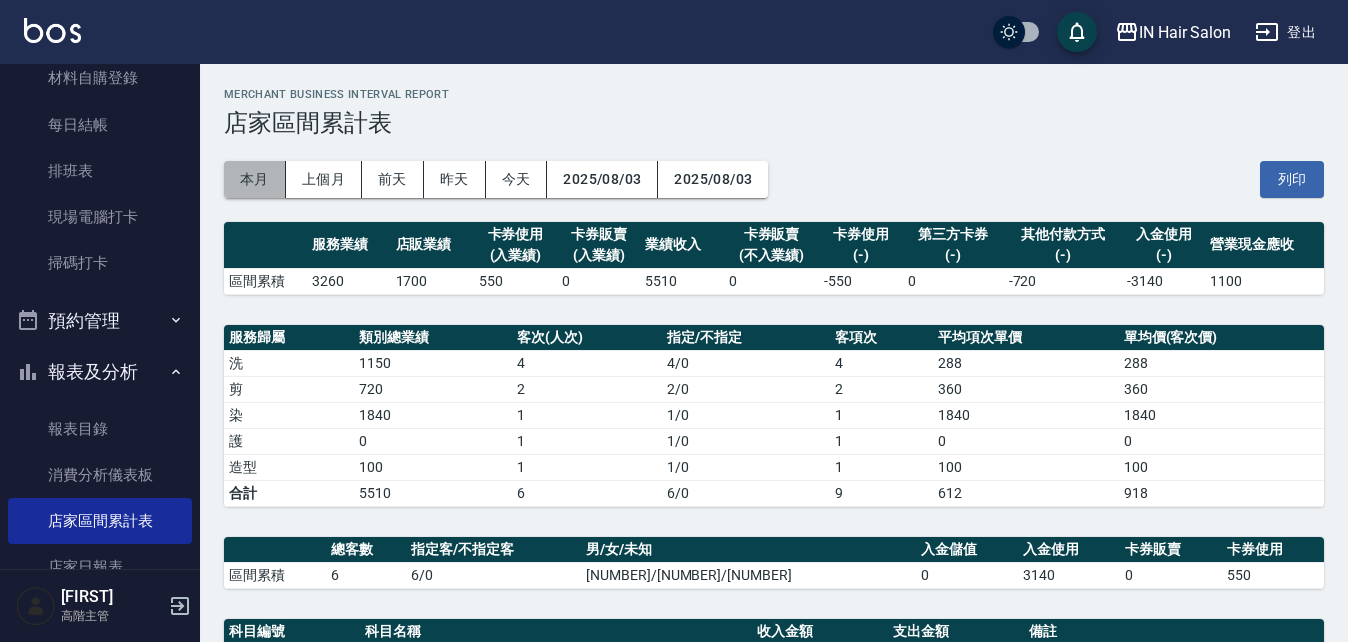 click on "本月" at bounding box center (255, 179) 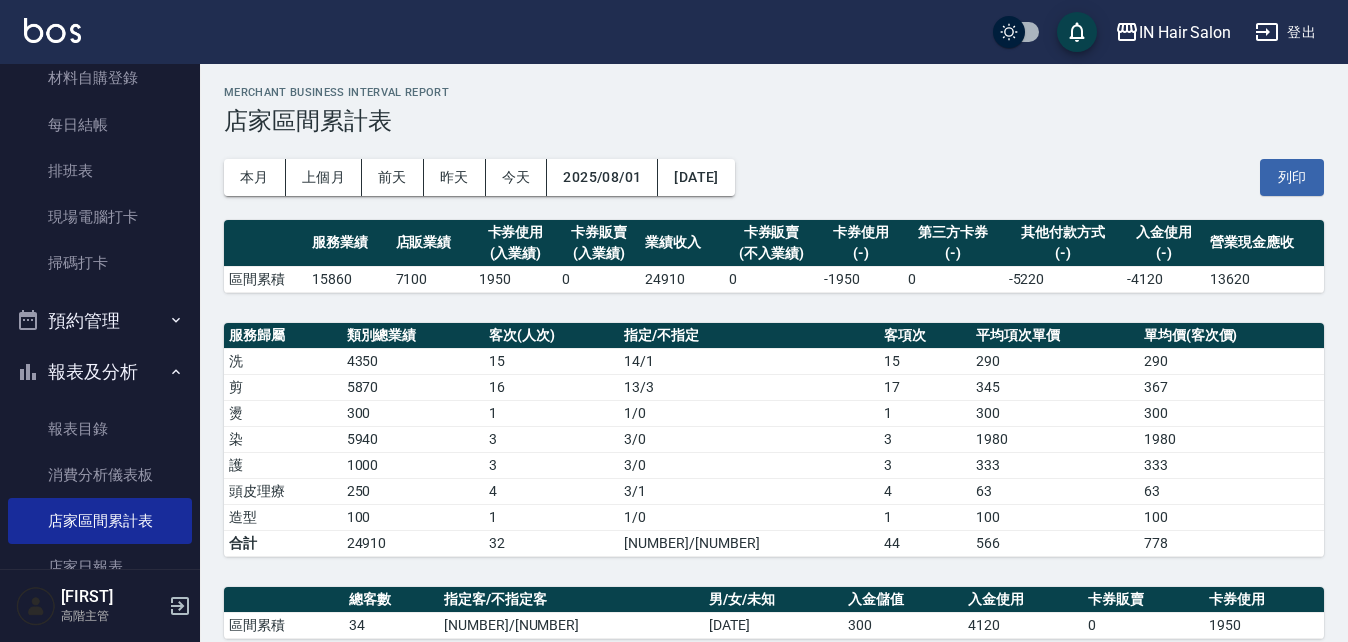 scroll, scrollTop: 0, scrollLeft: 0, axis: both 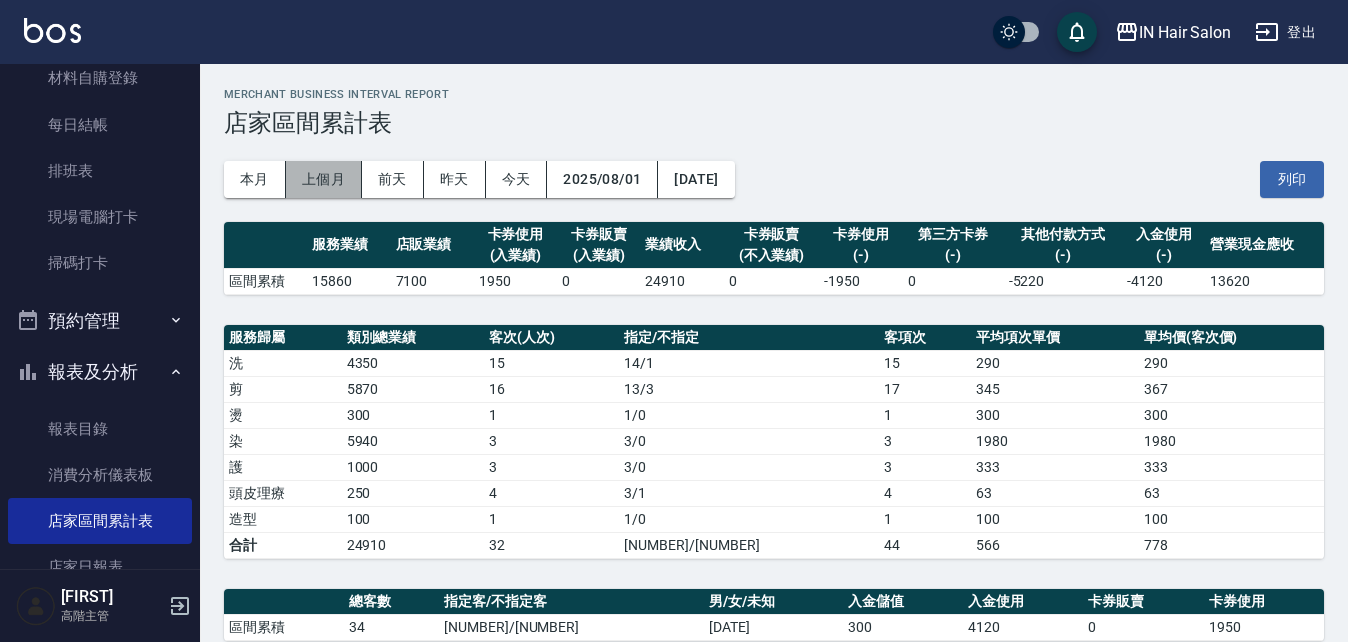 click on "上個月" at bounding box center (324, 179) 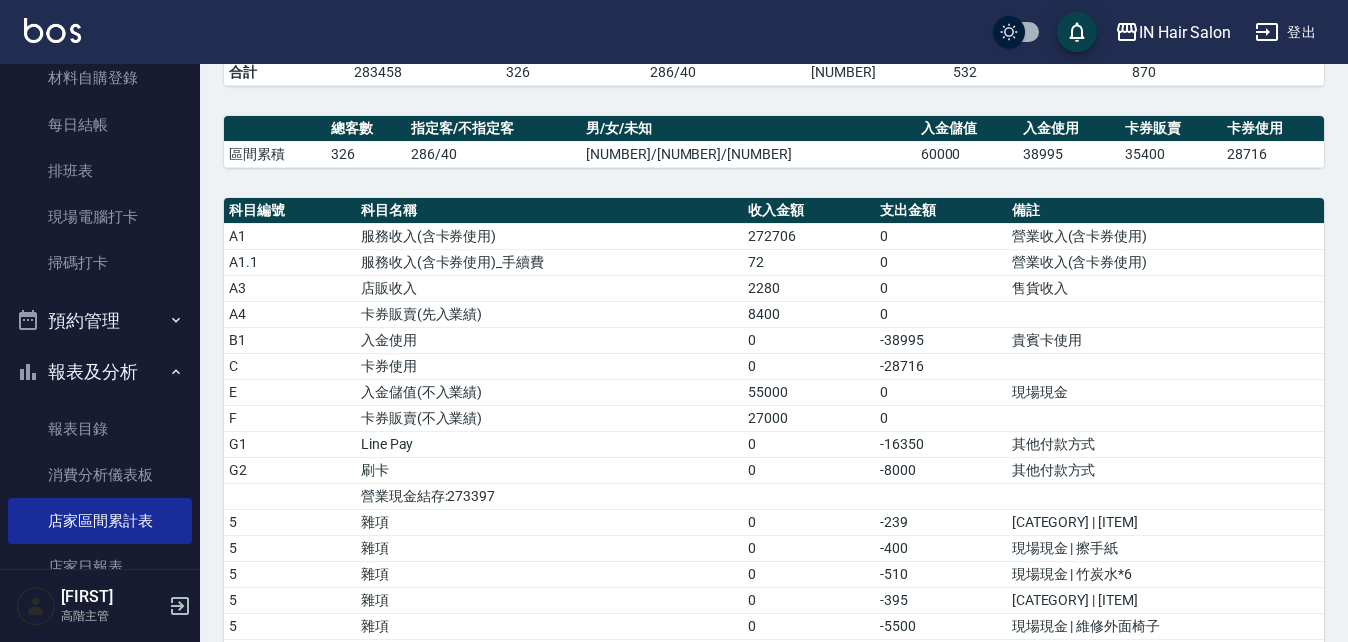 scroll, scrollTop: 500, scrollLeft: 0, axis: vertical 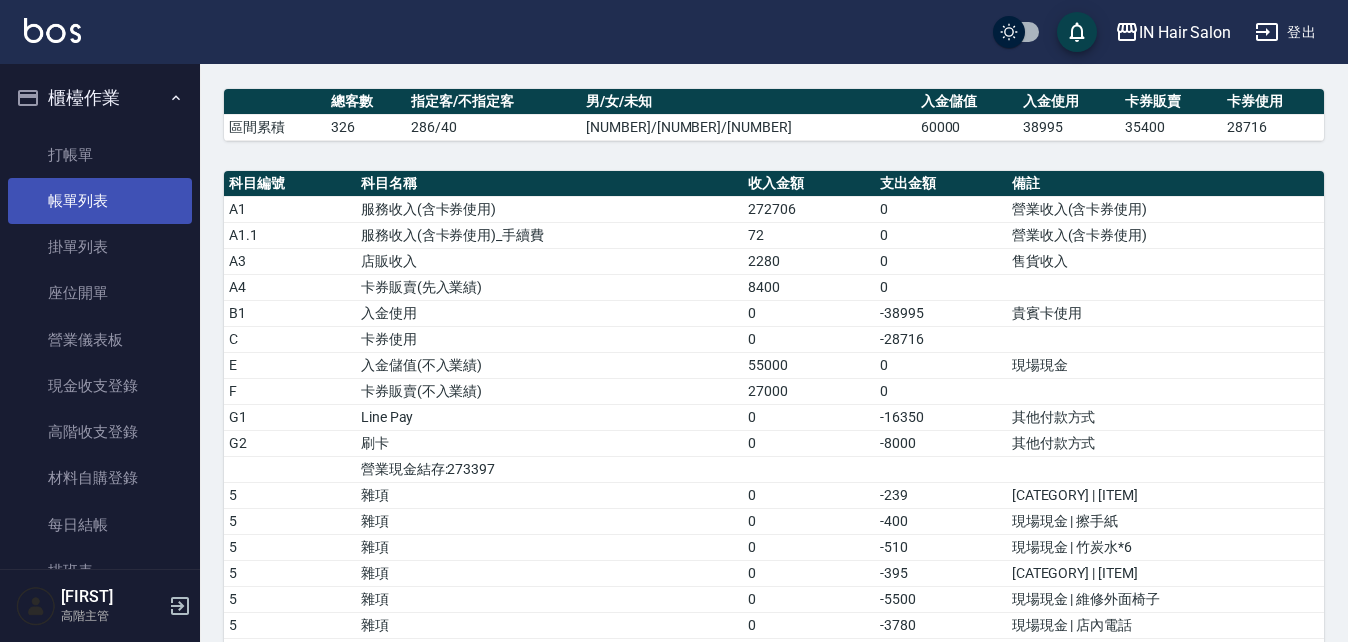 click on "帳單列表" at bounding box center (100, 201) 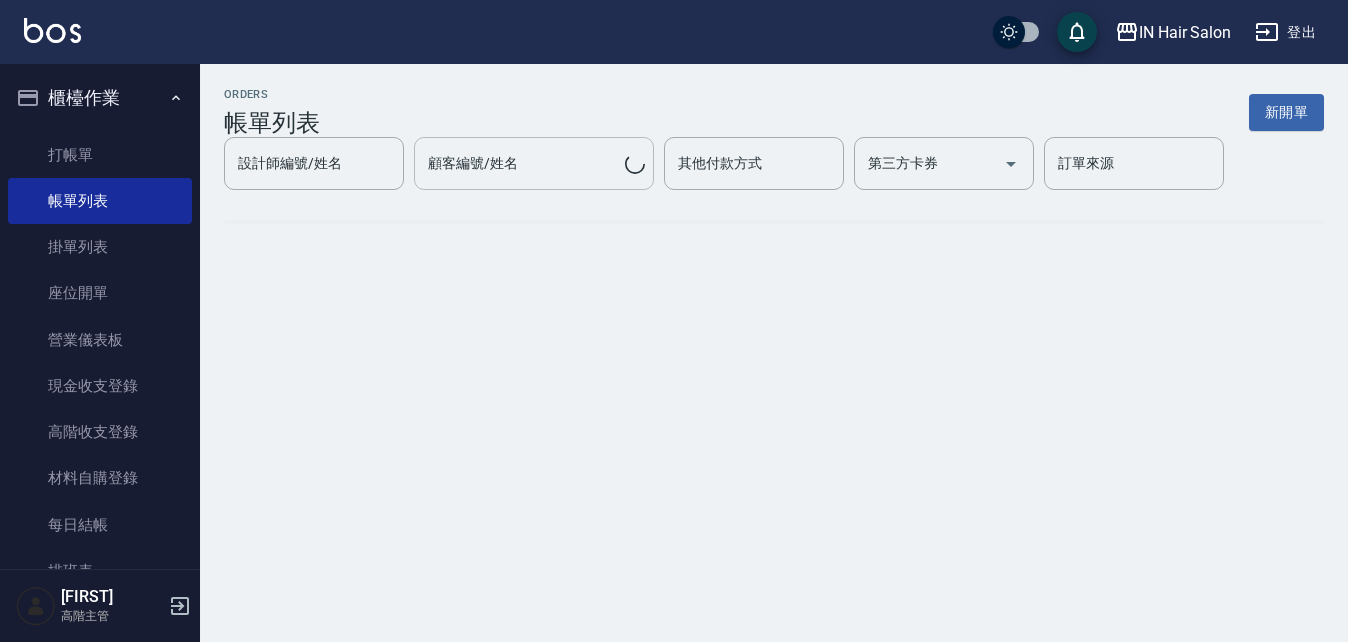 scroll, scrollTop: 0, scrollLeft: 0, axis: both 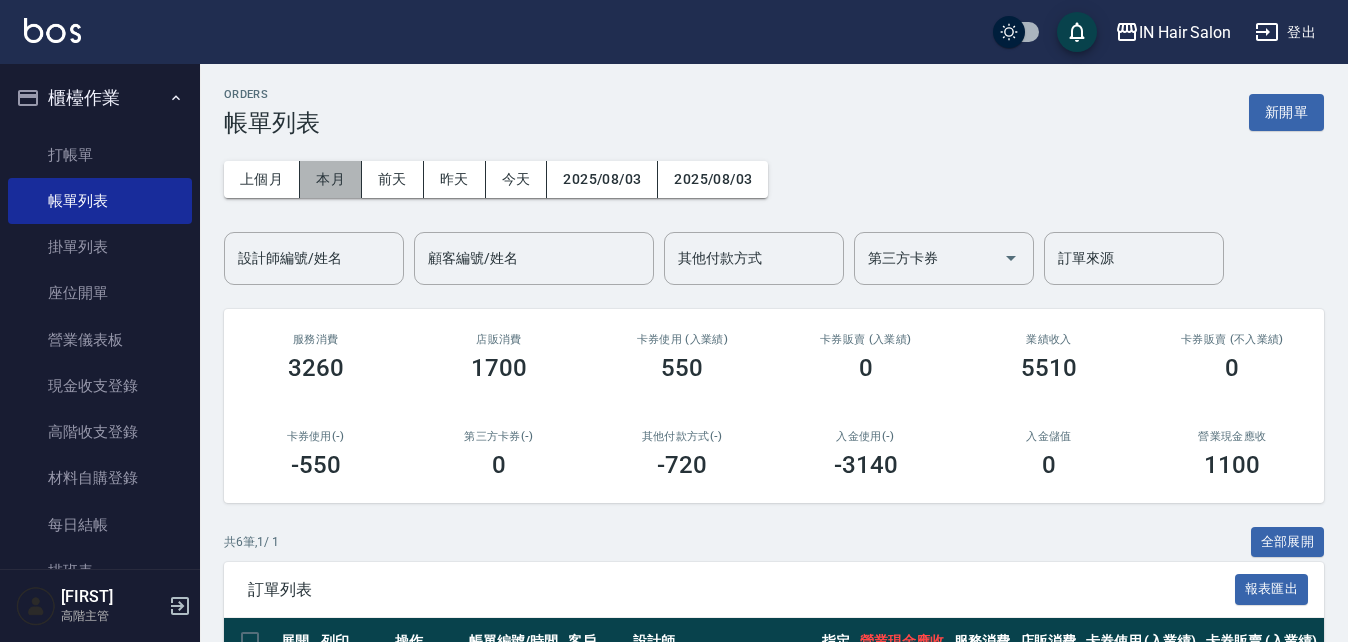 click on "本月" at bounding box center [331, 179] 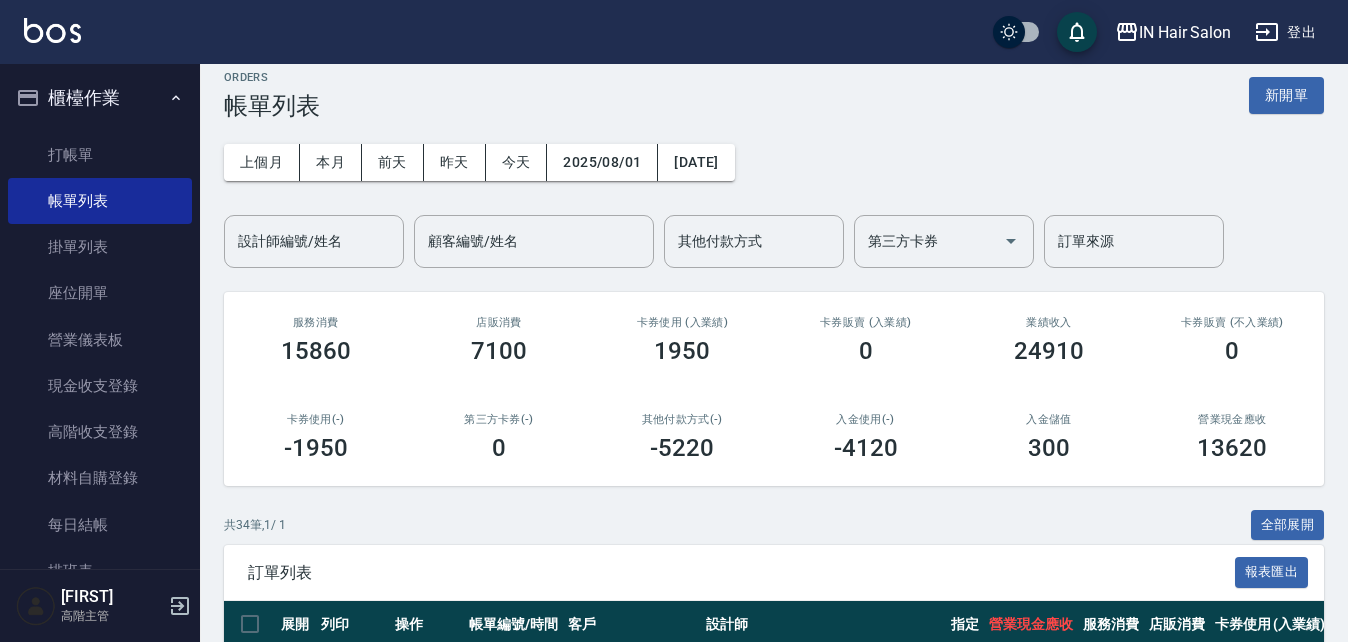 scroll, scrollTop: 0, scrollLeft: 0, axis: both 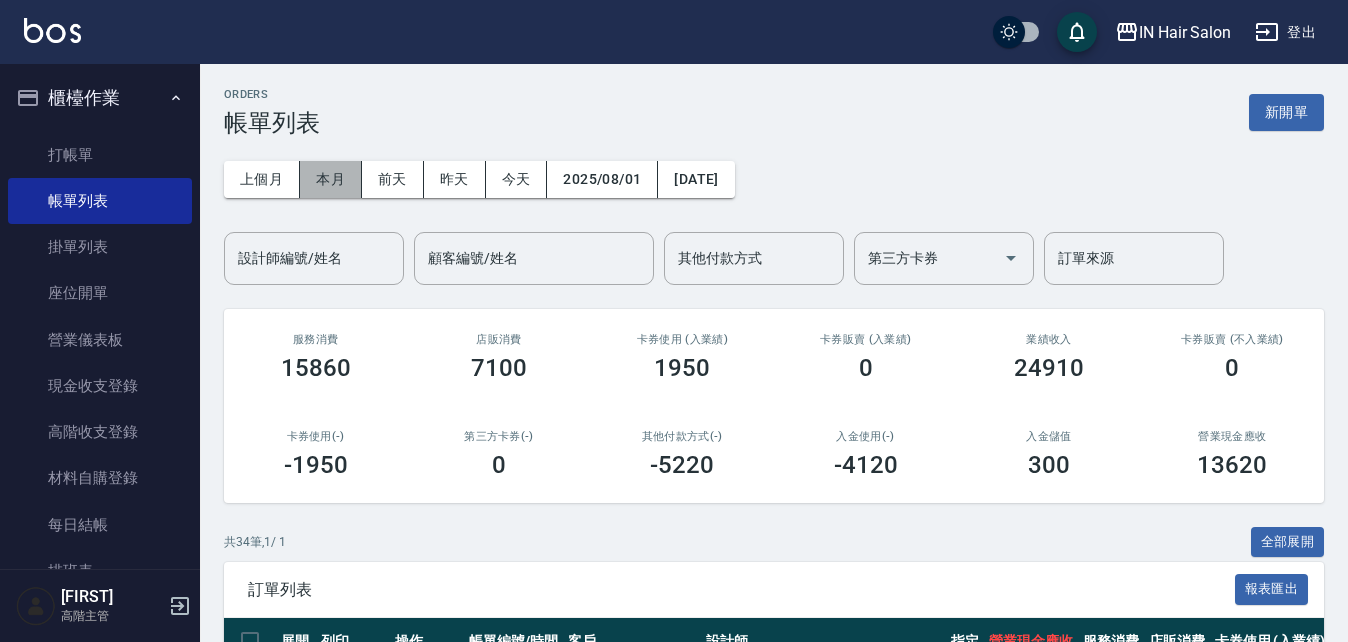 click on "本月" at bounding box center [331, 179] 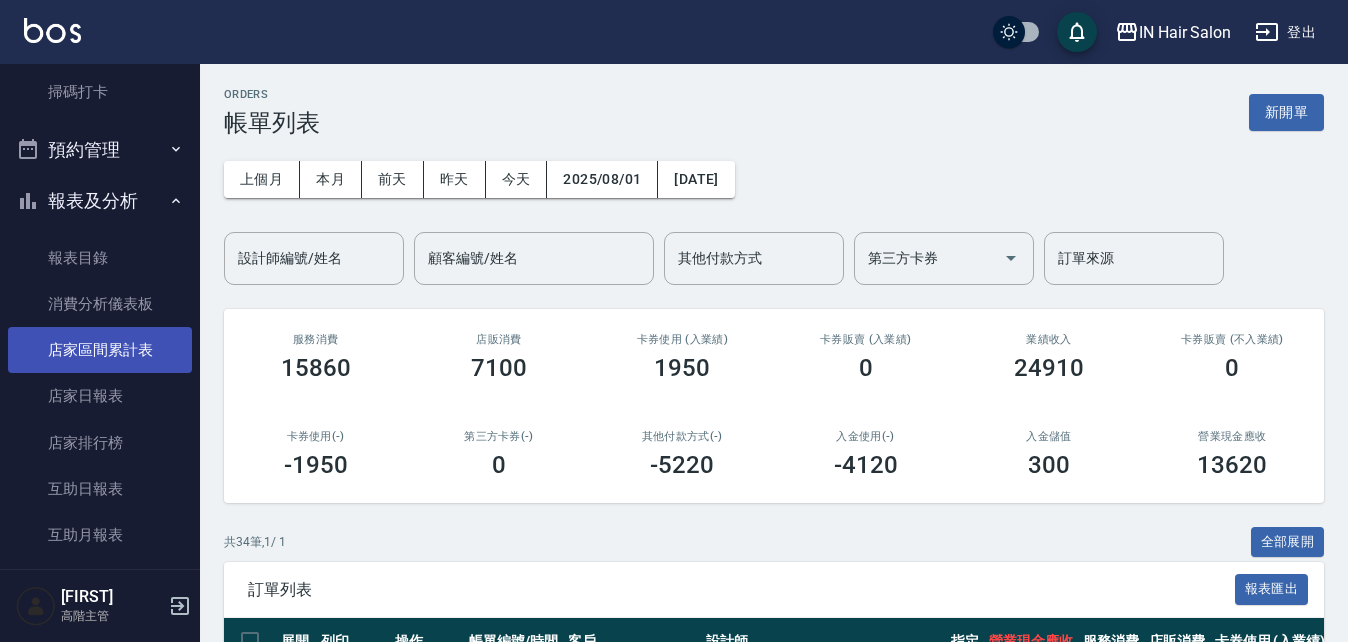 scroll, scrollTop: 600, scrollLeft: 0, axis: vertical 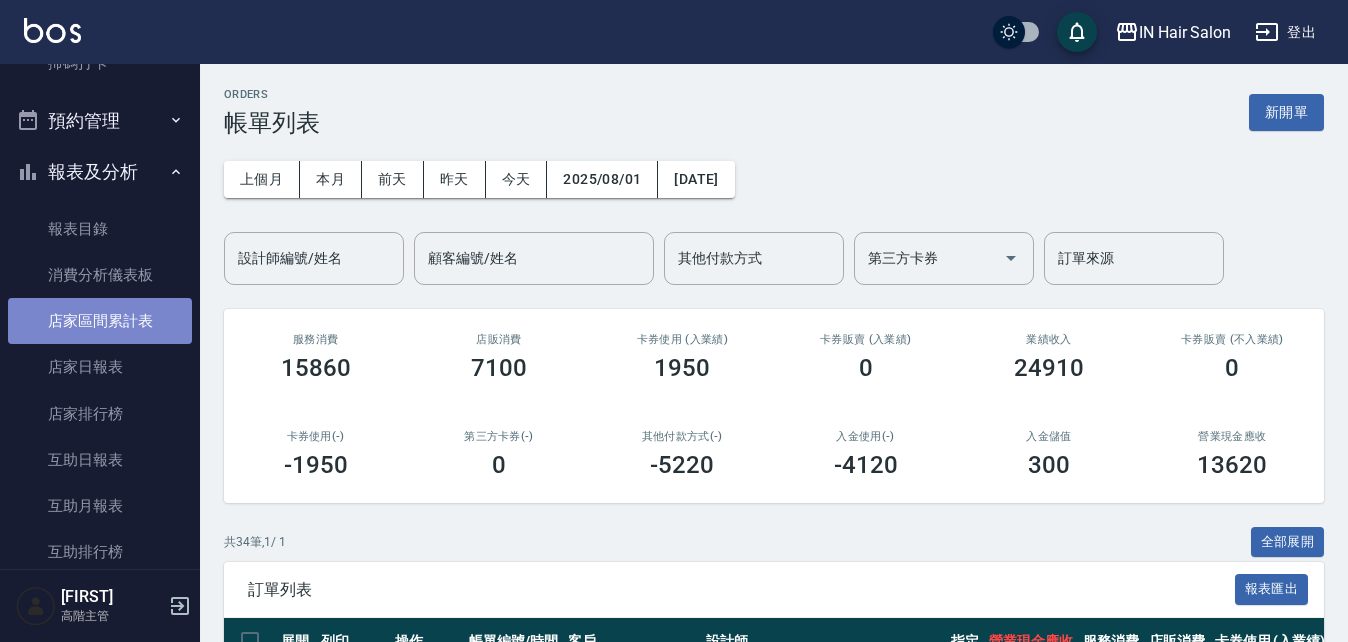click on "店家區間累計表" at bounding box center [100, 321] 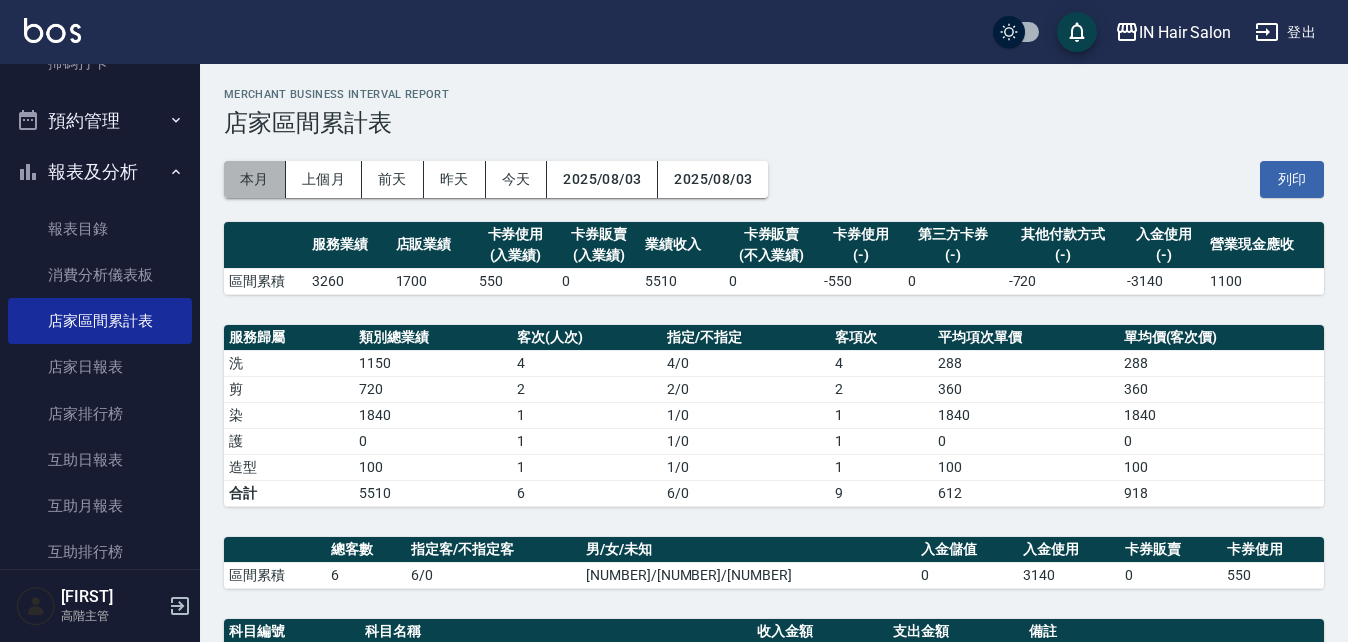 click on "本月" at bounding box center (255, 179) 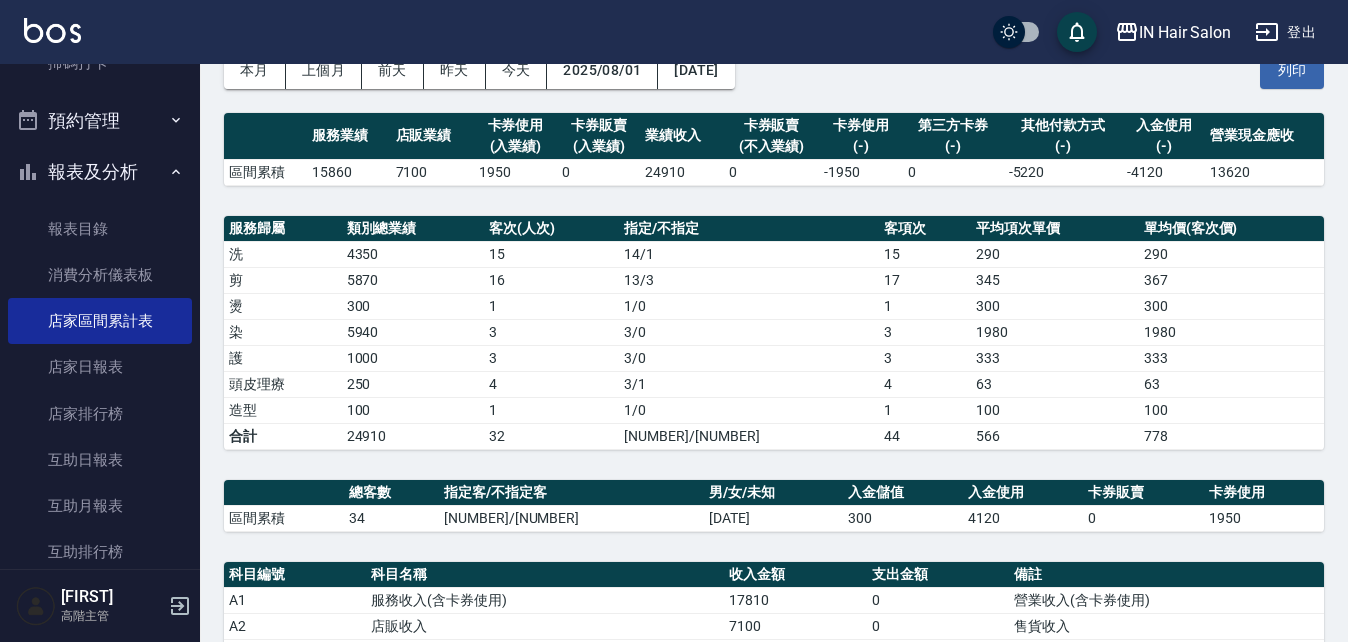 scroll, scrollTop: 369, scrollLeft: 0, axis: vertical 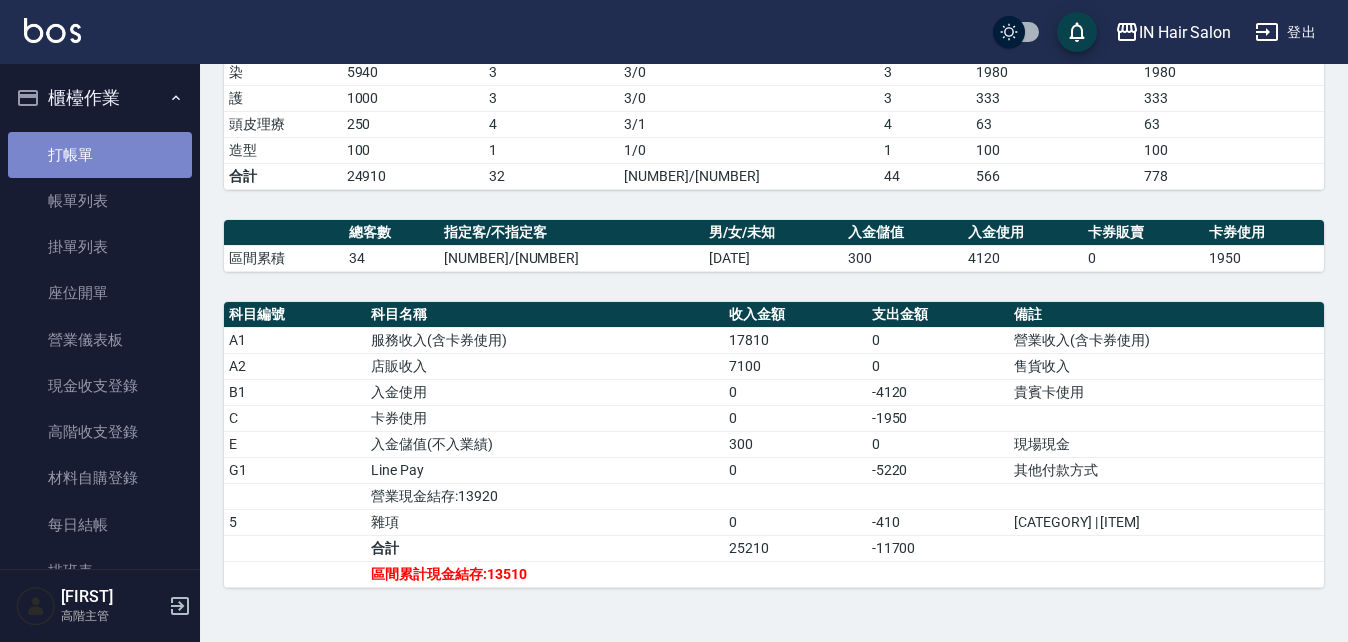 click on "打帳單" at bounding box center (100, 155) 